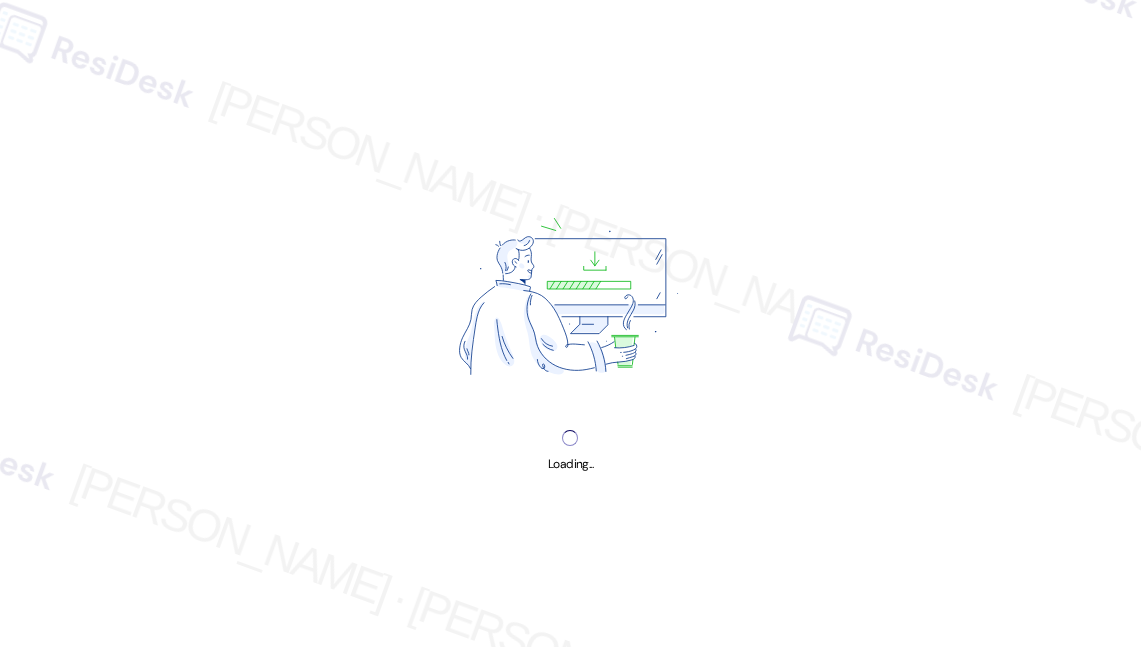 scroll, scrollTop: 0, scrollLeft: 0, axis: both 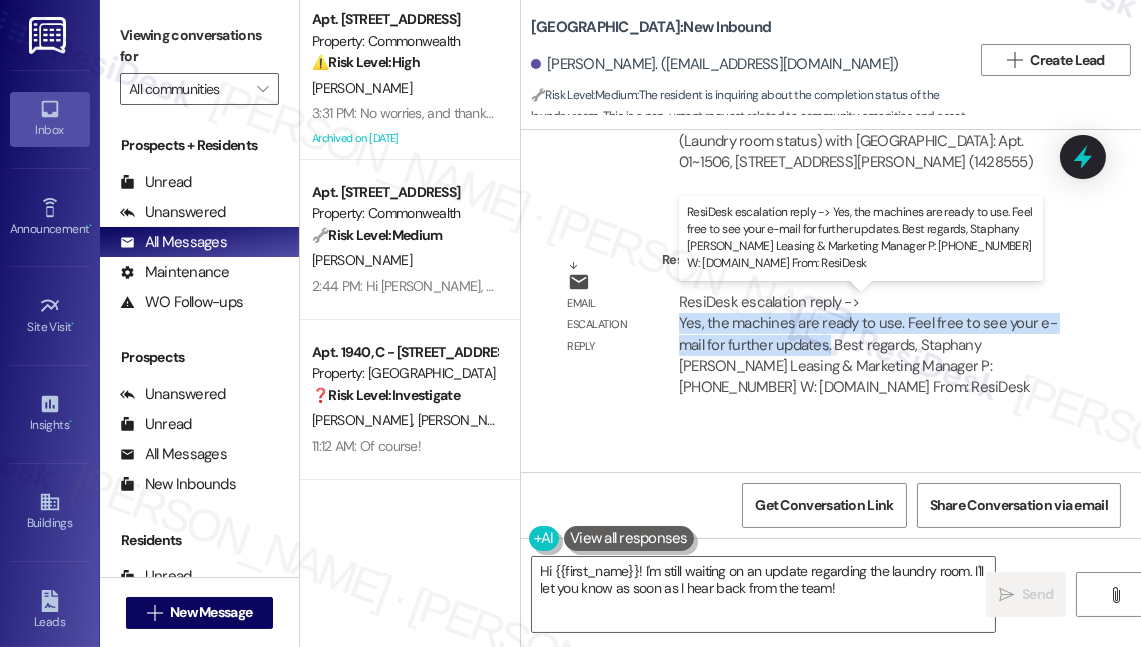 drag, startPoint x: 678, startPoint y: 323, endPoint x: 829, endPoint y: 344, distance: 152.45328 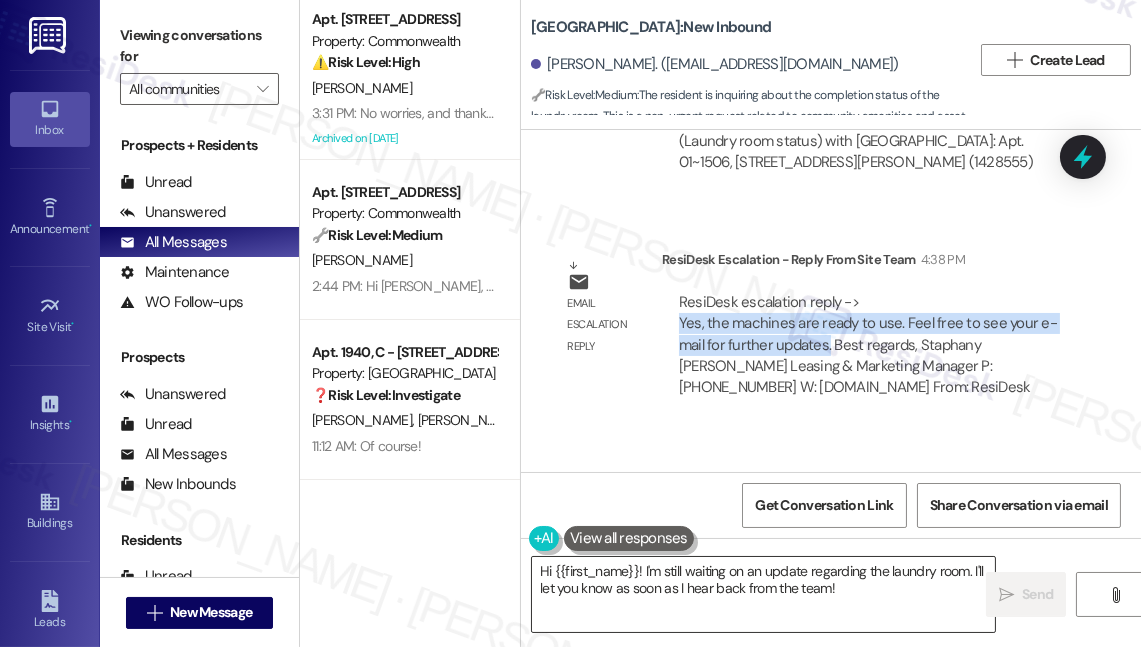 click on "Hi {{first_name}}! I'm still waiting on an update regarding the laundry room. I'll let you know as soon as I hear back from the team!" at bounding box center (763, 594) 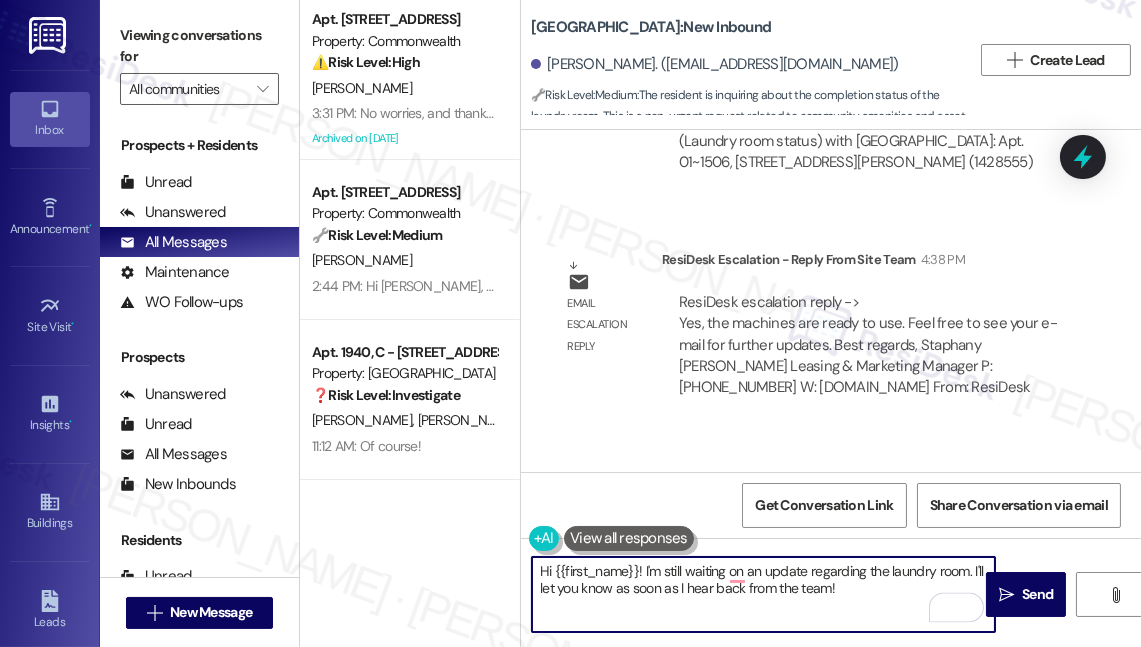 drag, startPoint x: 848, startPoint y: 595, endPoint x: 637, endPoint y: 558, distance: 214.21951 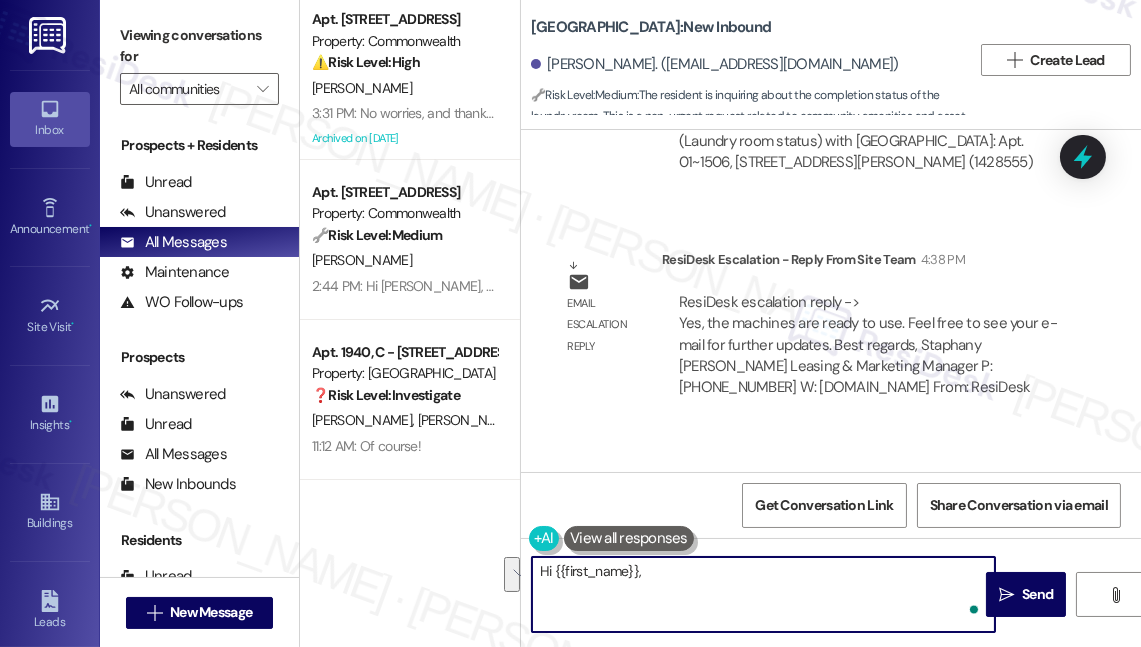 paste on "Yes, the machines are ready to use. Feel free to see your e-mail for further updates." 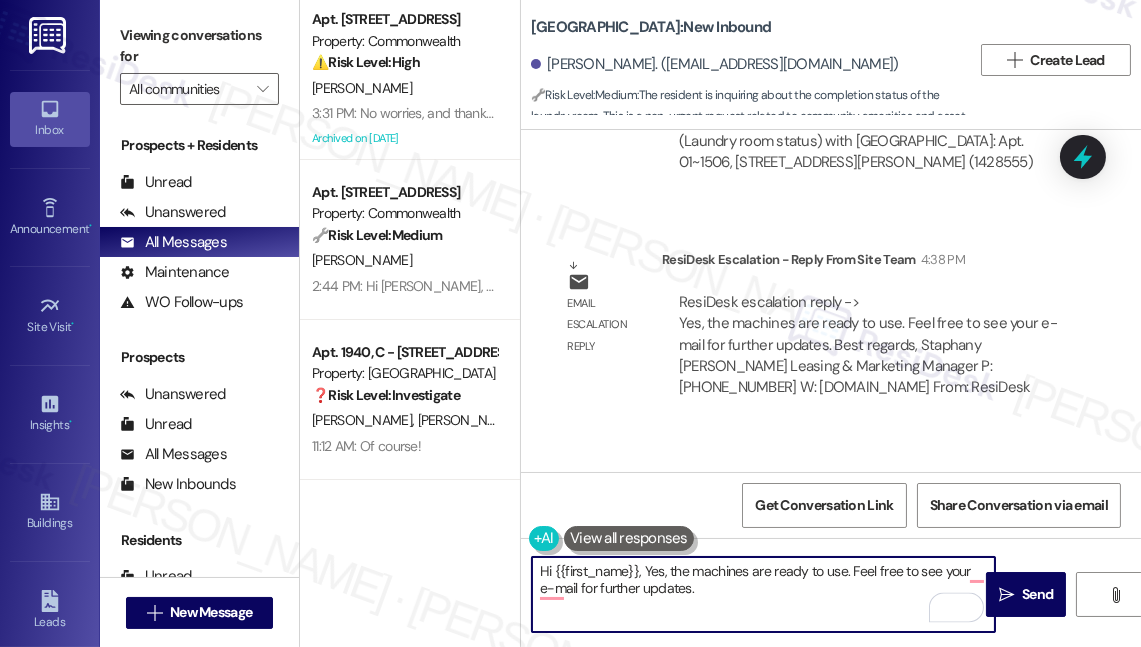 click on "Hi {{first_name}}, Yes, the machines are ready to use. Feel free to see your e-mail for further updates." at bounding box center [763, 594] 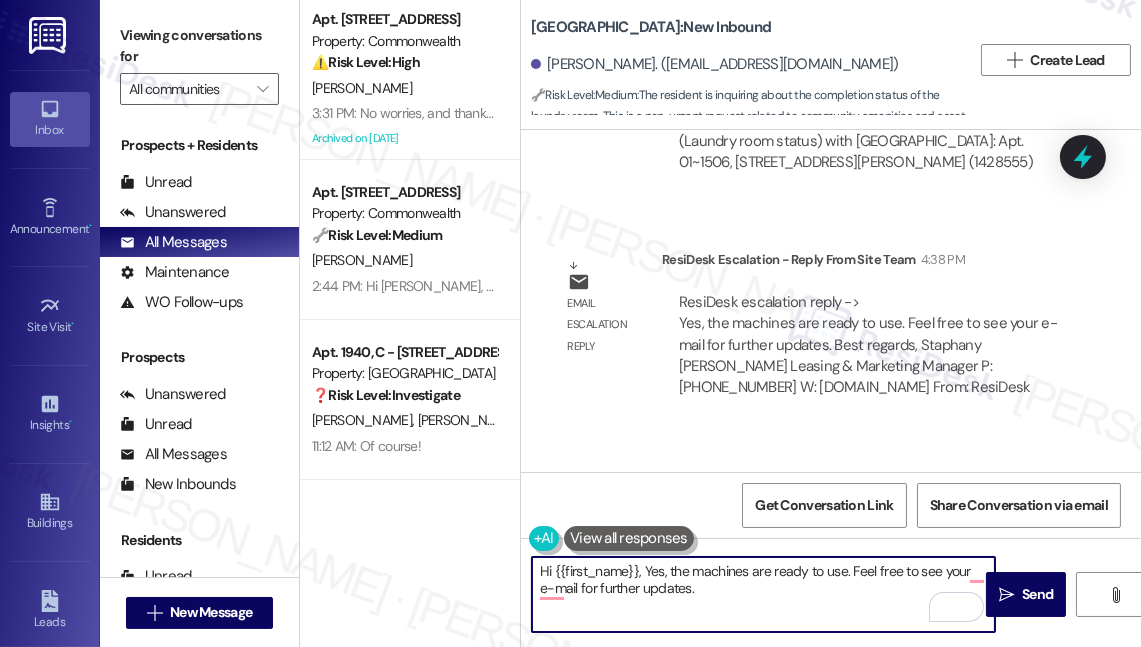 click on "Hi {{first_name}}, Yes, the machines are ready to use. Feel free to see your e-mail for further updates." at bounding box center [763, 594] 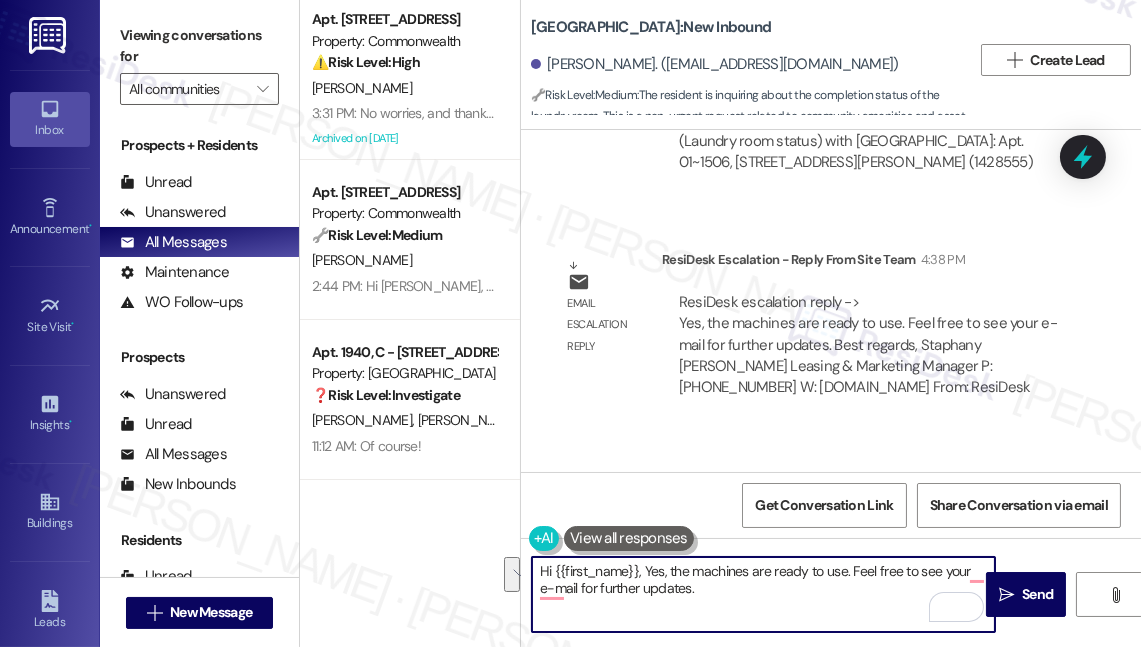 click on "Hi {{first_name}}, Yes, the machines are ready to use. Feel free to see your e-mail for further updates." at bounding box center (763, 594) 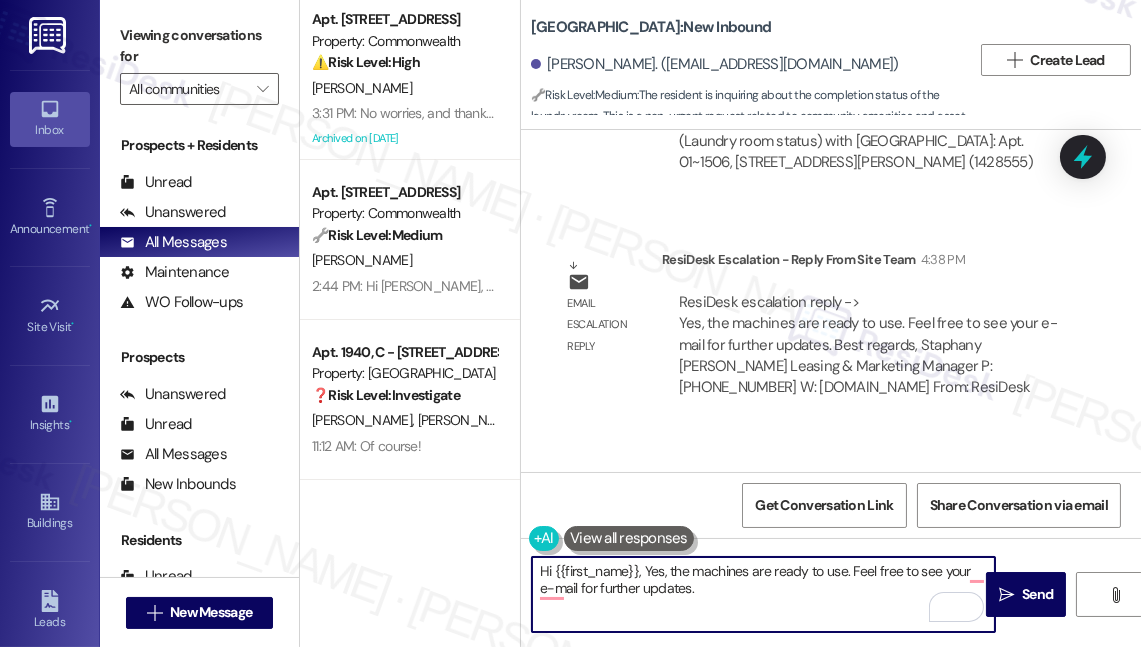 drag, startPoint x: 664, startPoint y: 568, endPoint x: 645, endPoint y: 566, distance: 19.104973 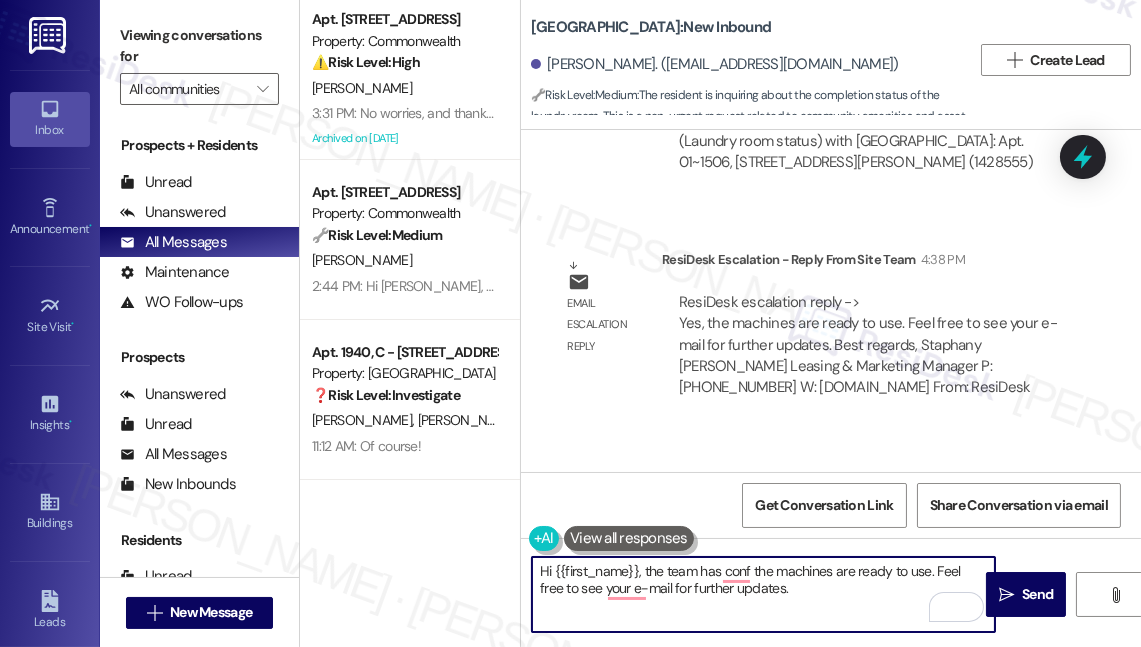click on "Hi {{first_name}}, the team has conf the machines are ready to use. Feel free to see your e-mail for further updates." at bounding box center (763, 594) 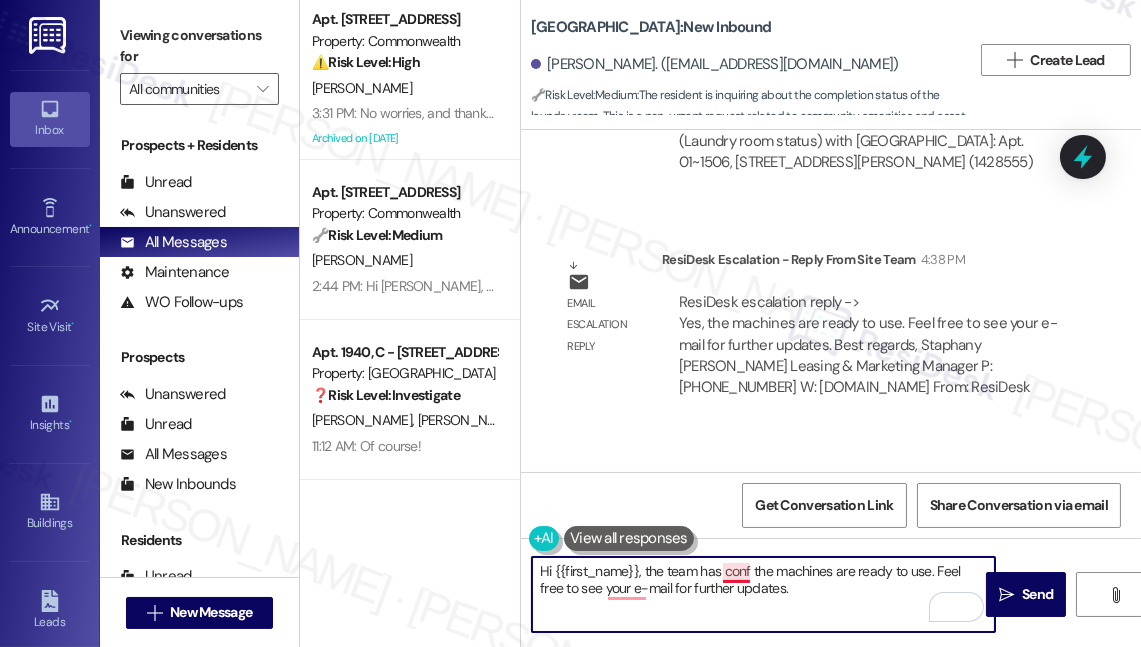 click on "Hi {{first_name}}, the team has conf the machines are ready to use. Feel free to see your e-mail for further updates." at bounding box center (763, 594) 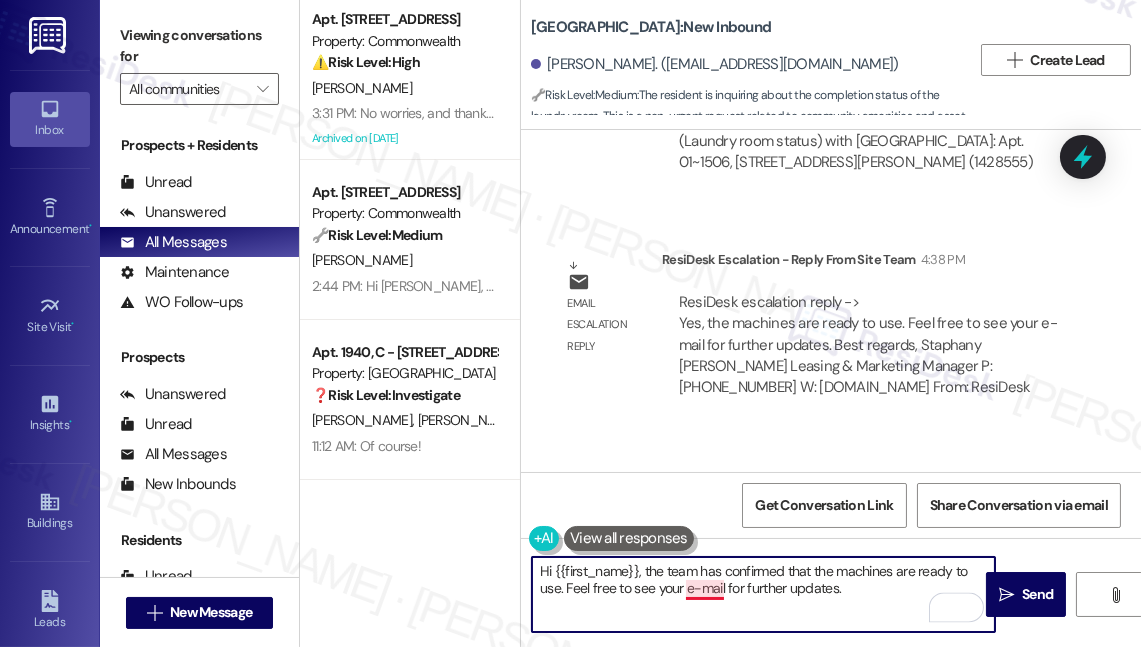 click on "Hi {{first_name}}, the team has confirmed that the machines are ready to use. Feel free to see your e-mail for further updates." at bounding box center [763, 594] 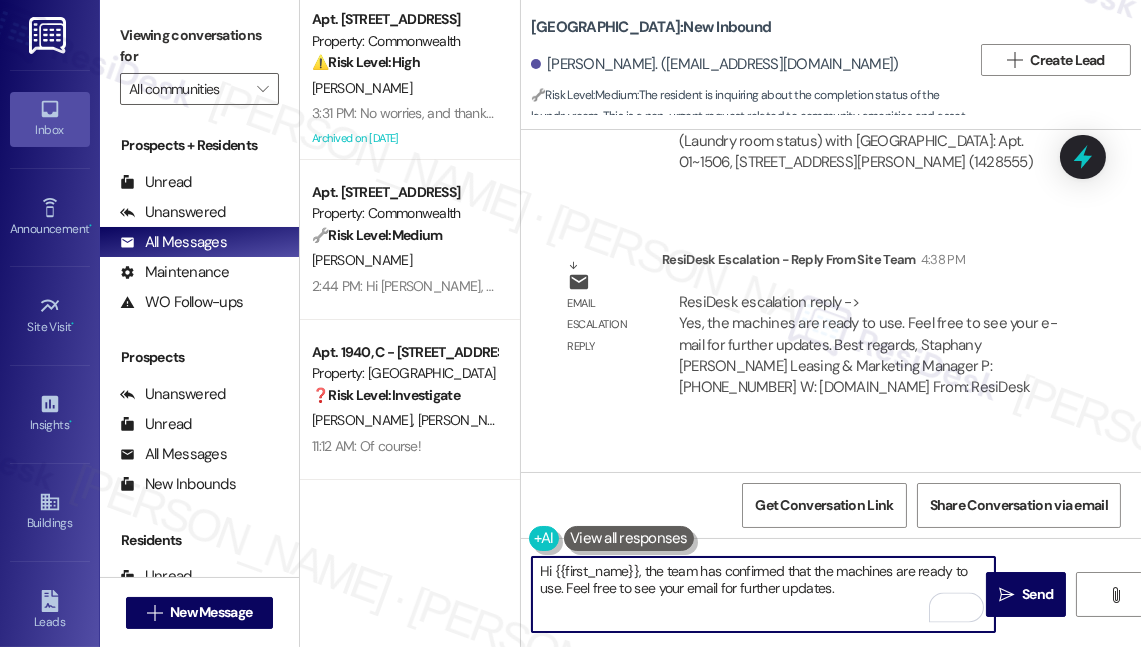 click on "Hi {{first_name}}, the team has confirmed that the machines are ready to use. Feel free to see your email for further updates." at bounding box center [763, 594] 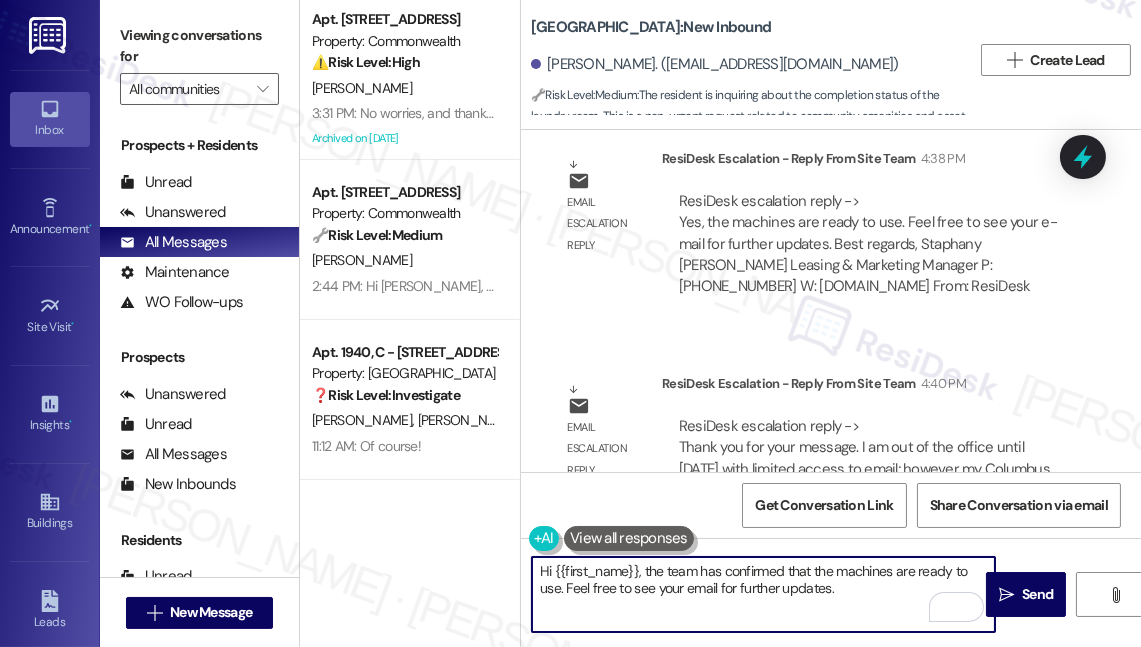 scroll, scrollTop: 573, scrollLeft: 0, axis: vertical 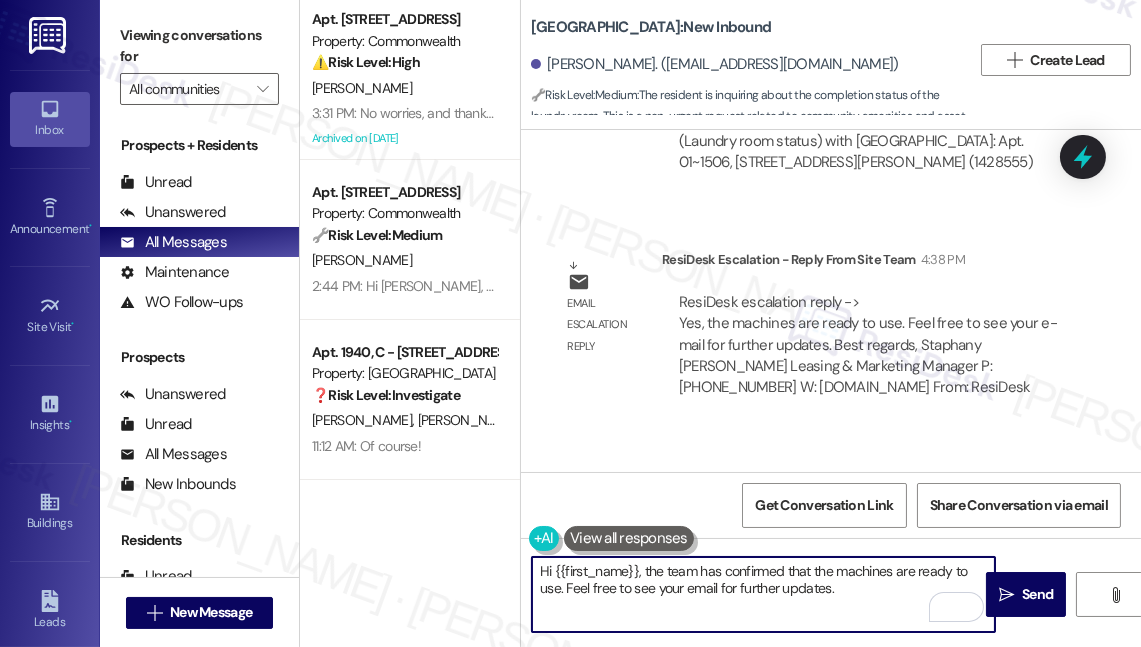 click on "Hi {{first_name}}, the team has confirmed that the machines are ready to use. Feel free to see your email for further updates." at bounding box center (763, 594) 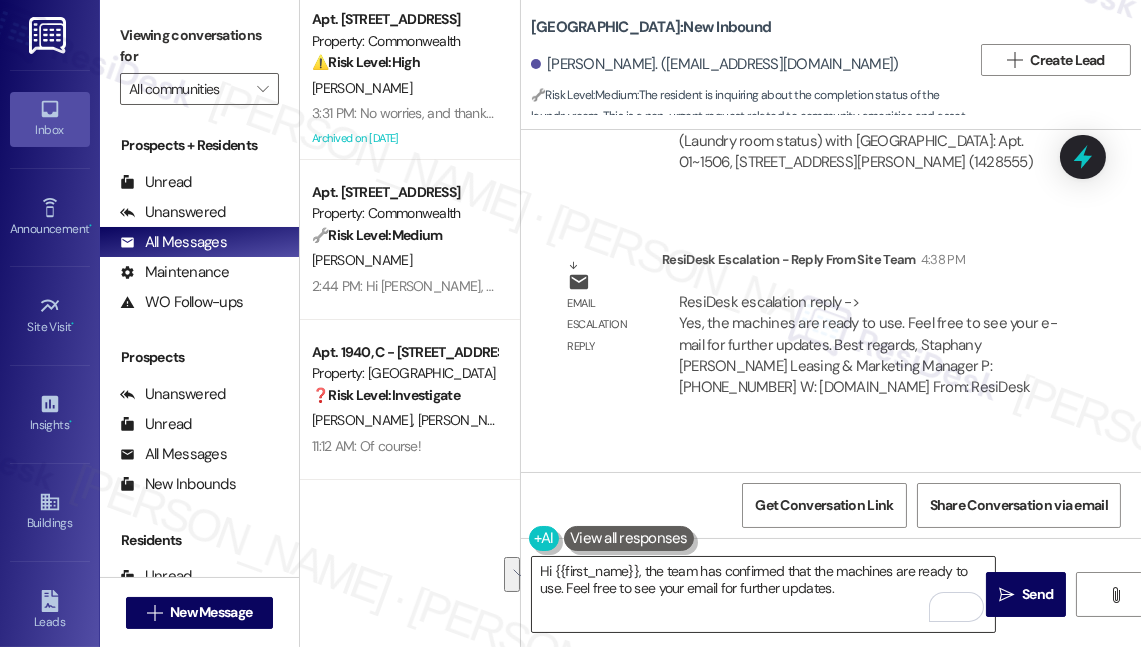 drag, startPoint x: 1004, startPoint y: 599, endPoint x: 642, endPoint y: 556, distance: 364.54492 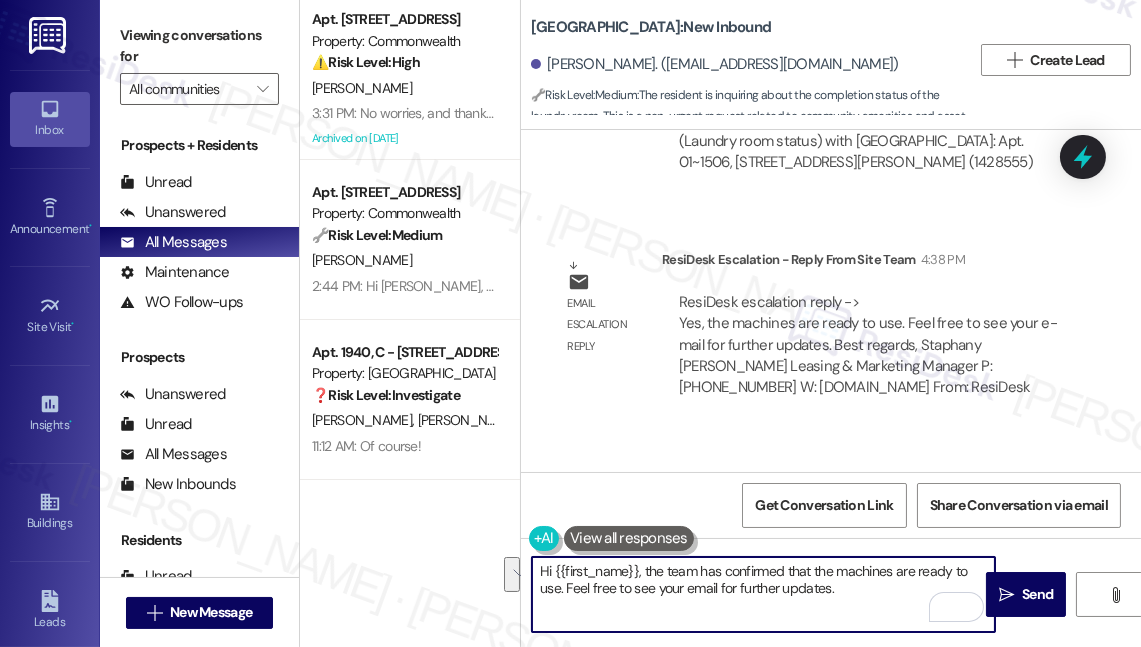 click on "Hi {{first_name}}, the team has confirmed that the machines are ready to use. Feel free to see your email for further updates." at bounding box center (763, 594) 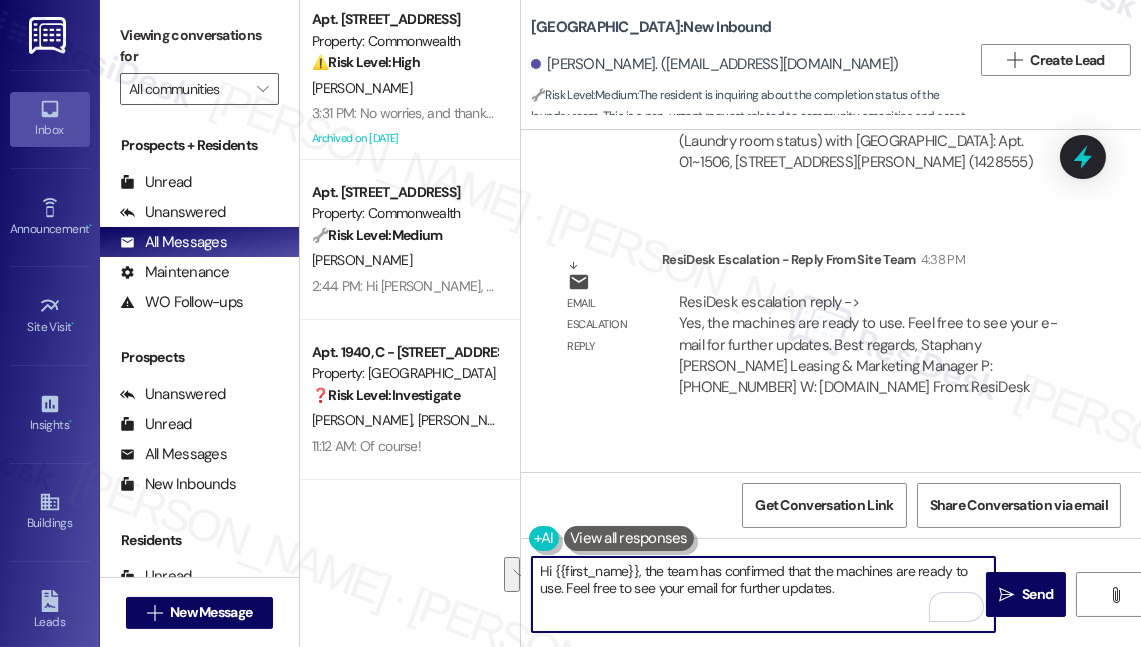 click on "Hi {{first_name}}, the team has confirmed that the machines are ready to use. Feel free to see your email for further updates." at bounding box center [763, 594] 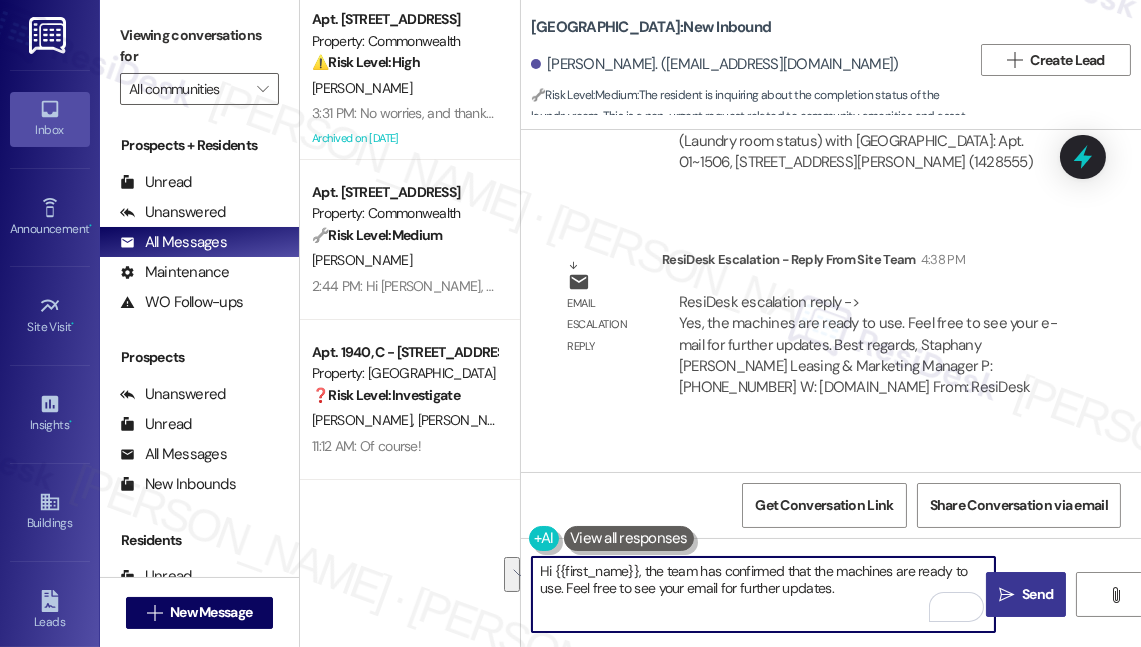 click on "Send" at bounding box center [1037, 594] 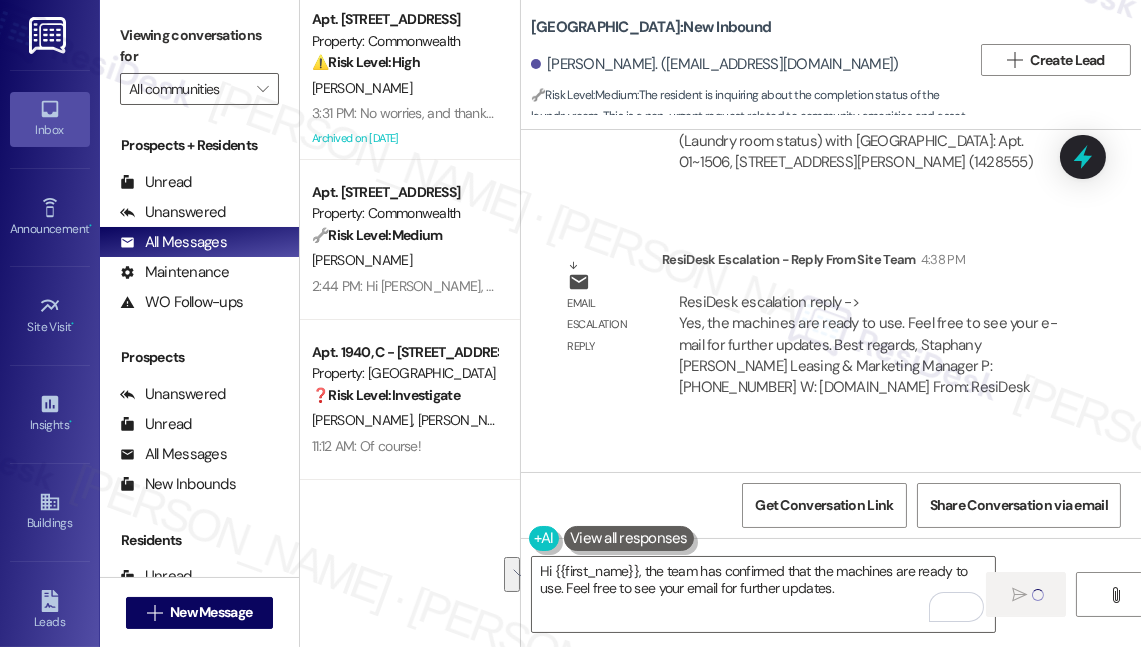 type 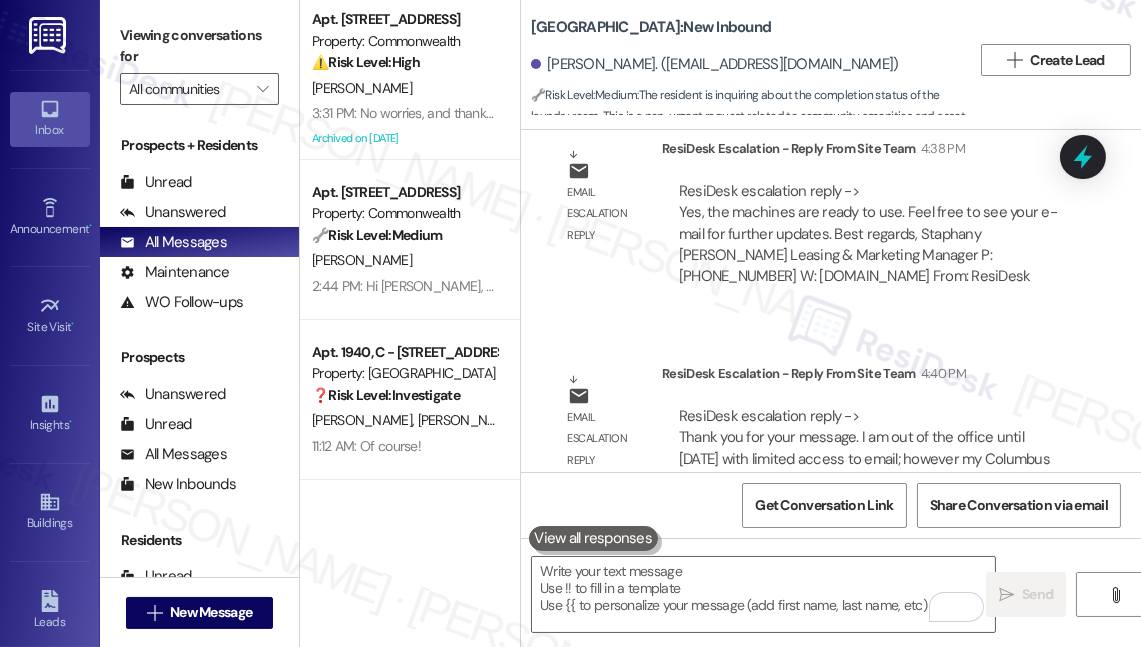 scroll, scrollTop: 755, scrollLeft: 0, axis: vertical 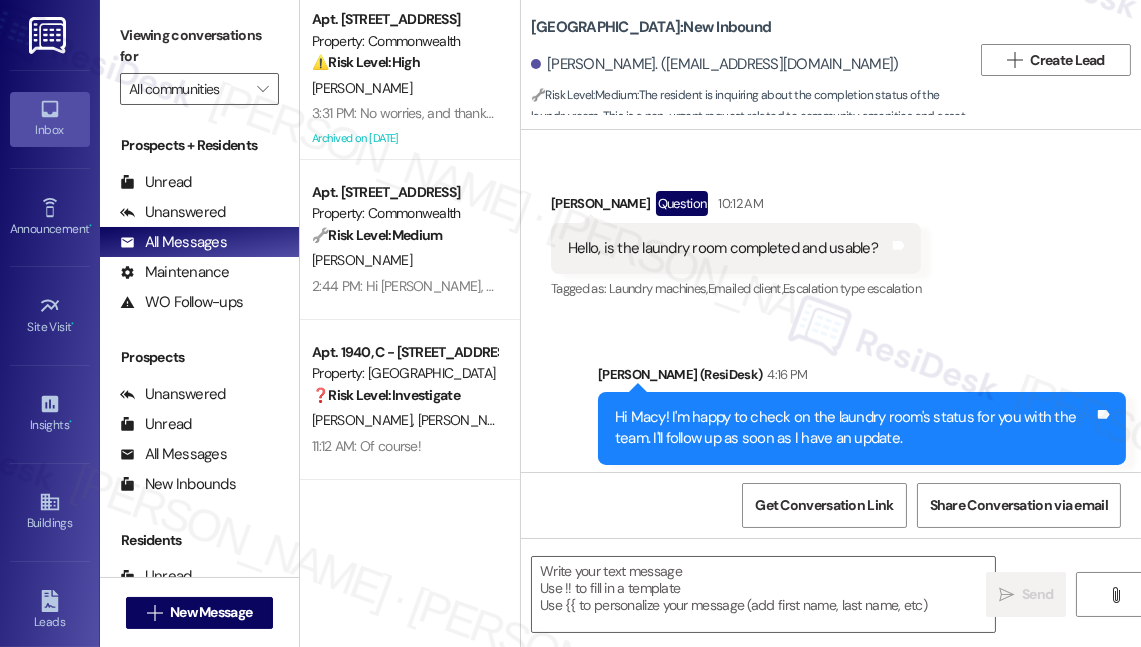 type on "Fetching suggested responses. Please feel free to read through the conversation in the meantime." 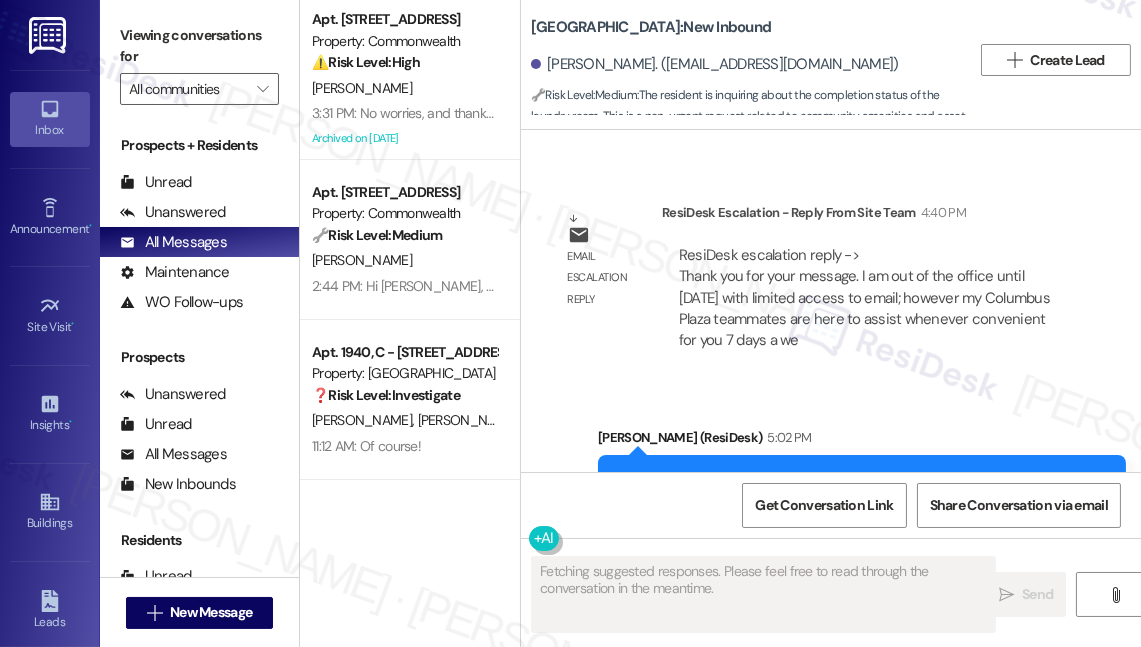 type 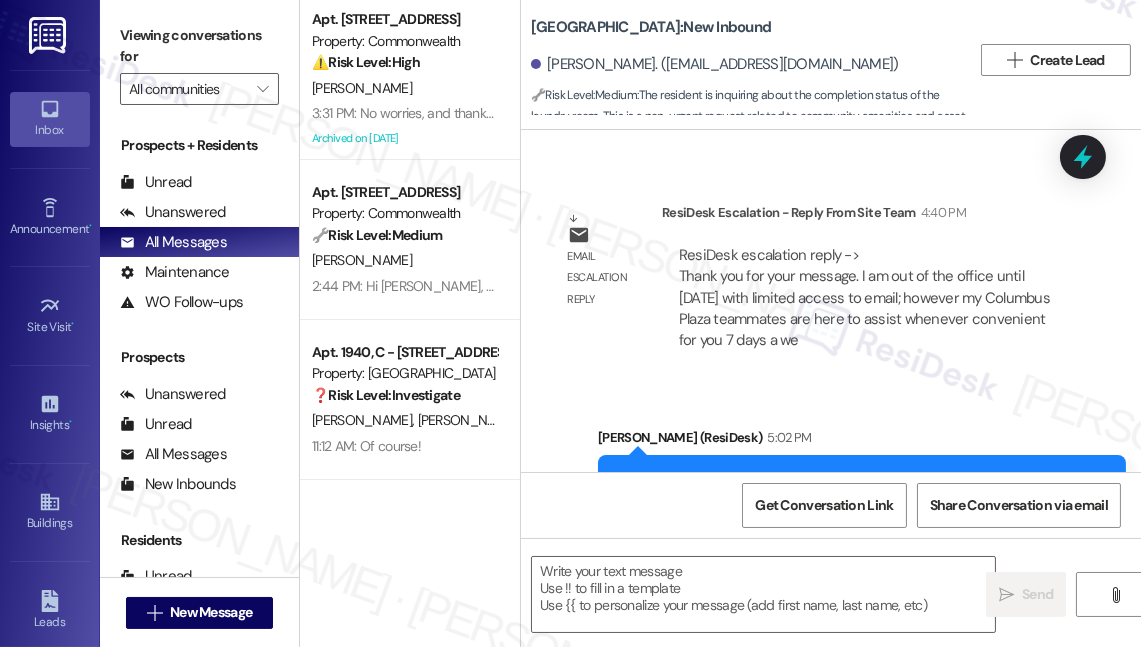 scroll, scrollTop: 946, scrollLeft: 0, axis: vertical 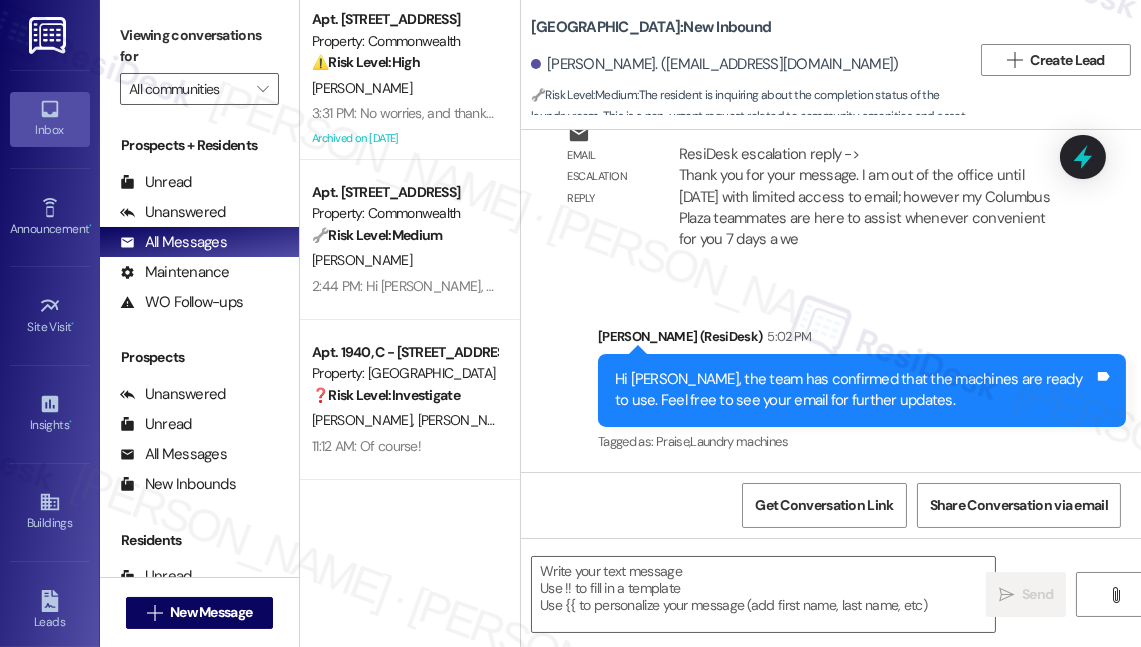 click on "Hi Macy, the team has confirmed that the machines are ready to use. Feel free to see your email for further updates." at bounding box center [854, 390] 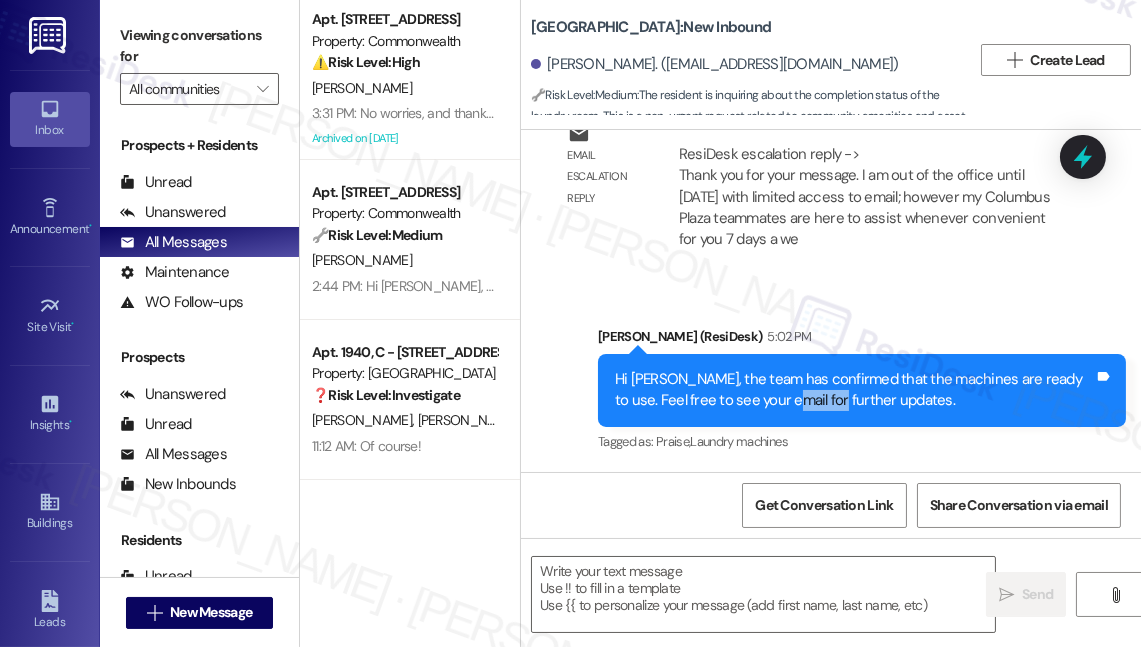 click on "Hi Macy, the team has confirmed that the machines are ready to use. Feel free to see your email for further updates." at bounding box center [854, 390] 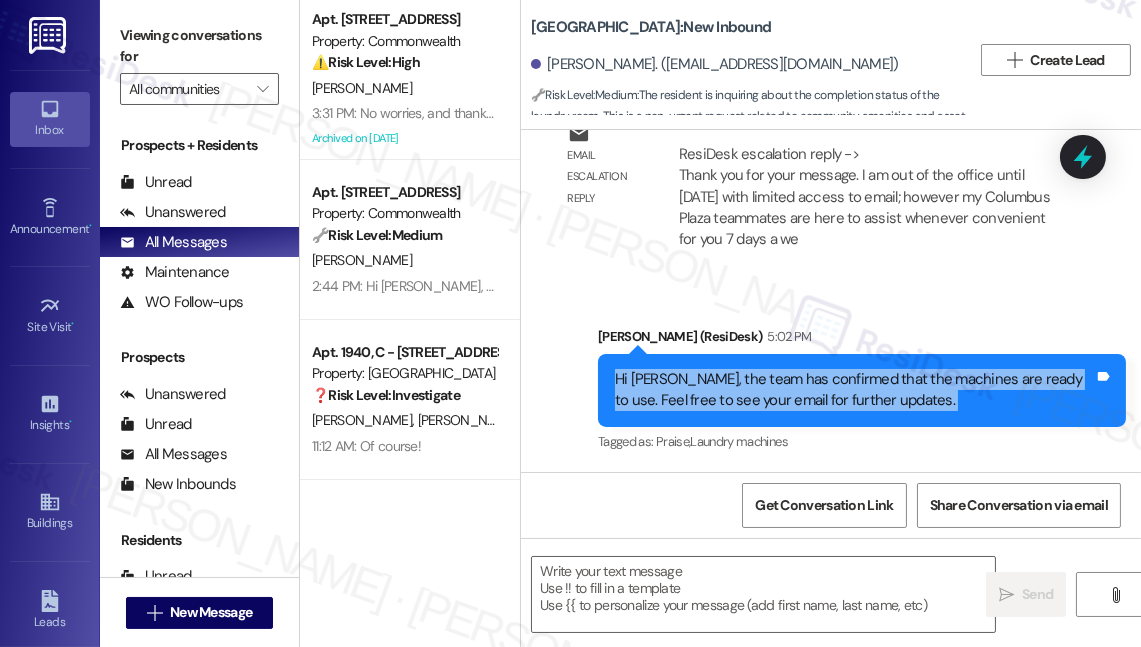 click on "Hi Macy, the team has confirmed that the machines are ready to use. Feel free to see your email for further updates." at bounding box center (854, 390) 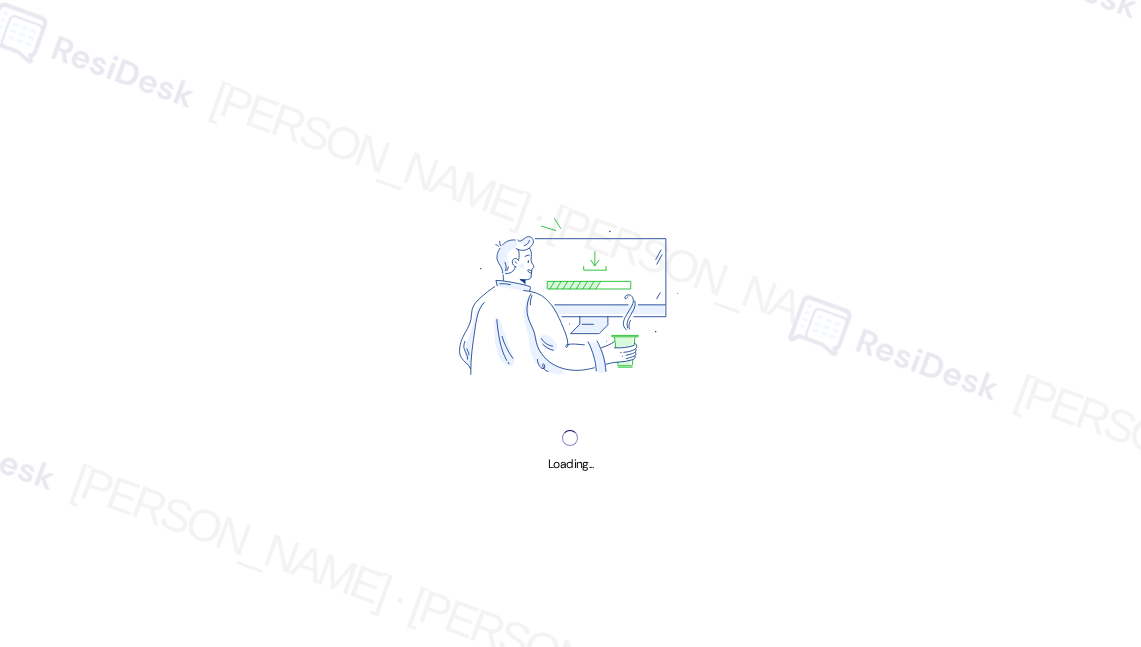 scroll, scrollTop: 0, scrollLeft: 0, axis: both 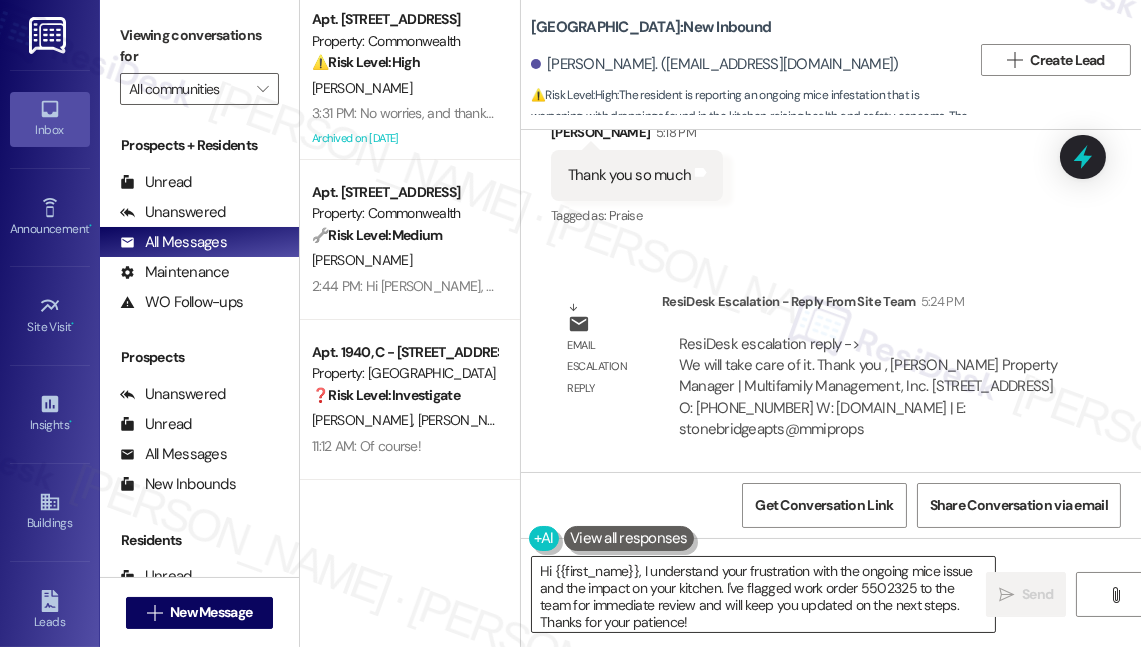 click on "Hi {{first_name}}, I understand your frustration with the ongoing mice issue and the impact on your kitchen. I've flagged work order 5502325 to the team for immediate review and will keep you updated on the next steps. Thanks for your patience!" at bounding box center [763, 594] 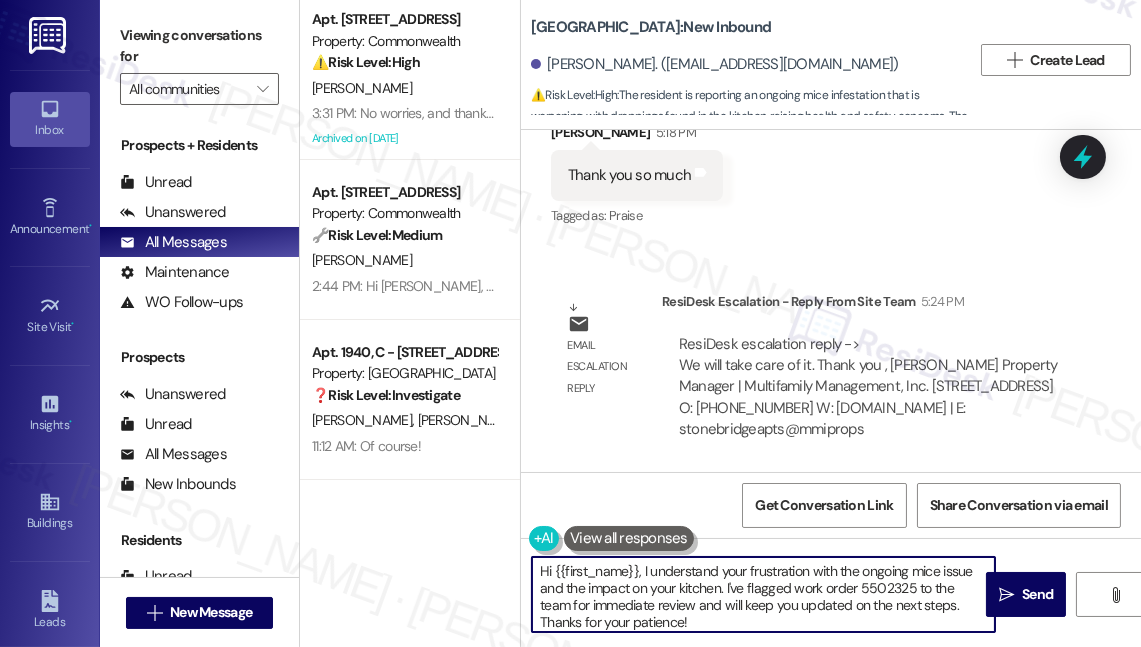 click on "Hi {{first_name}}, I understand your frustration with the ongoing mice issue and the impact on your kitchen. I've flagged work order 5502325 to the team for immediate review and will keep you updated on the next steps. Thanks for your patience!" at bounding box center (763, 594) 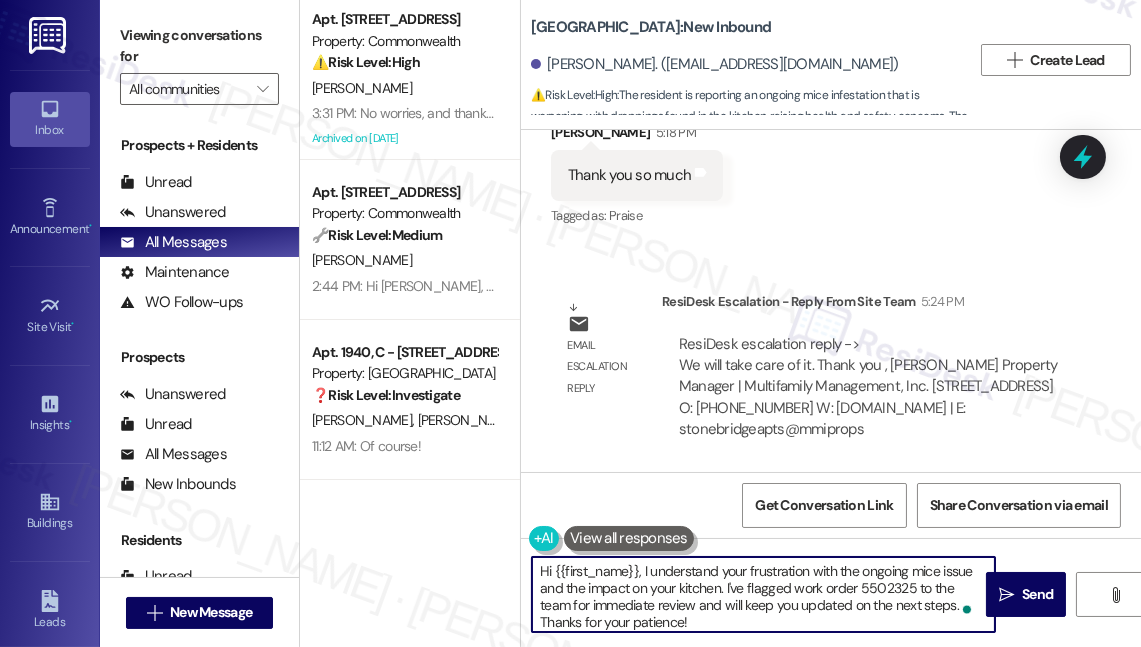 click on "Hi {{first_name}}, I understand your frustration with the ongoing mice issue and the impact on your kitchen. I've flagged work order 5502325 to the team for immediate review and will keep you updated on the next steps. Thanks for your patience!" at bounding box center (763, 594) 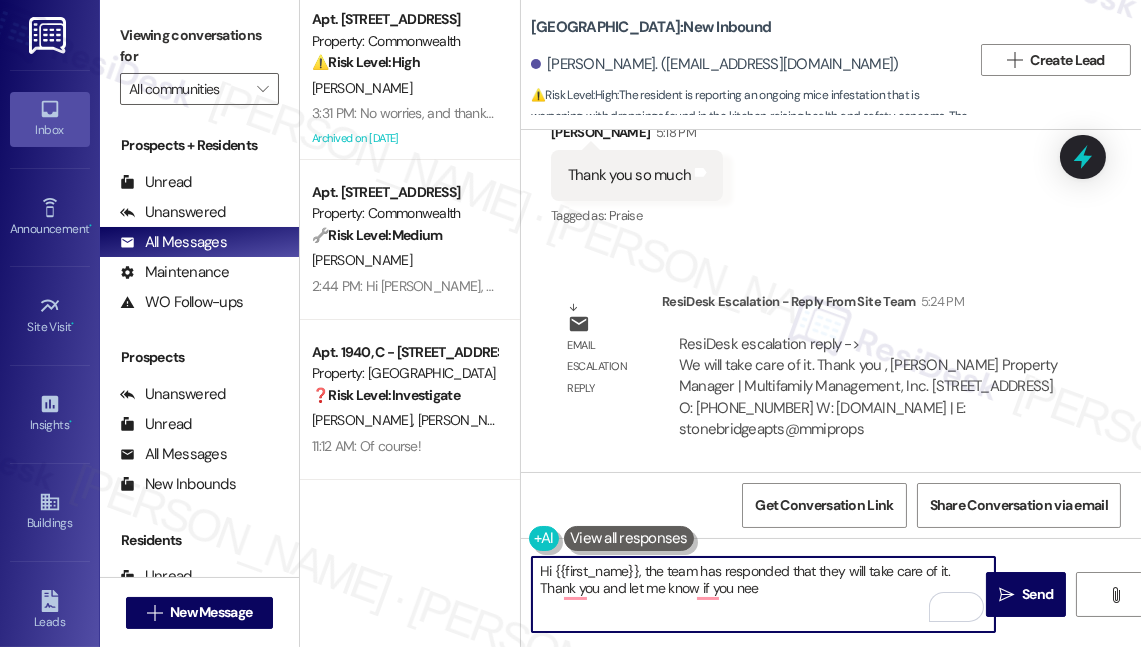 click on "Hi {{first_name}}, the team has responded that they will take care of it. Thank you and let me know if you nee" at bounding box center [763, 594] 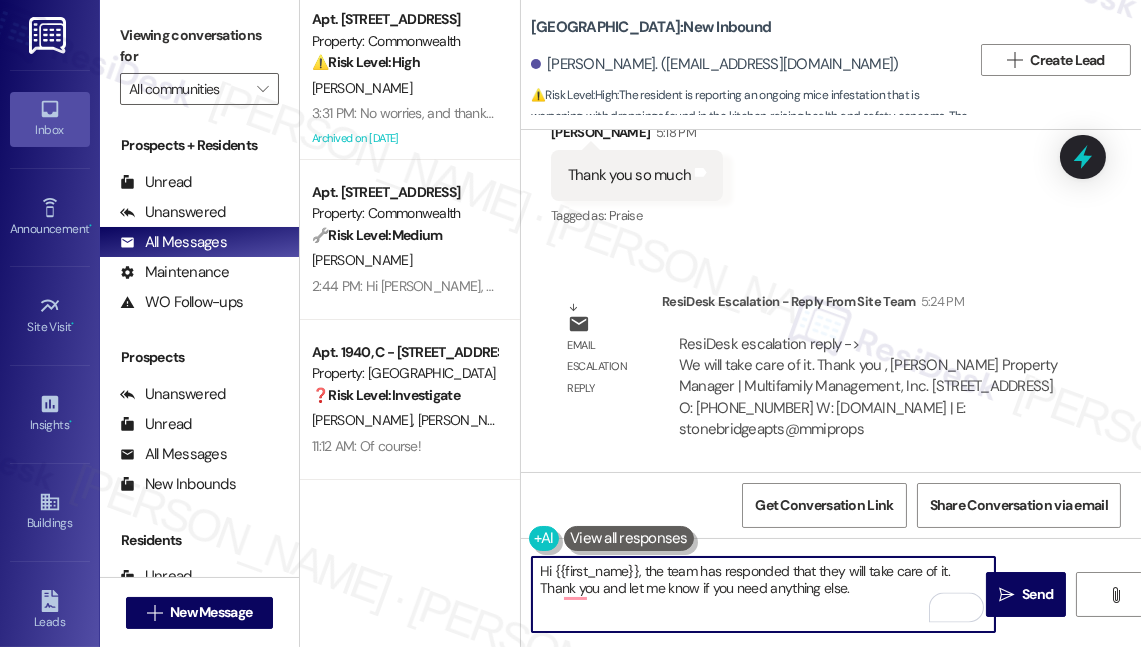 click on "Hi {{first_name}}, the team has responded that they will take care of it. Thank you and let me know if you need anything else." at bounding box center [763, 594] 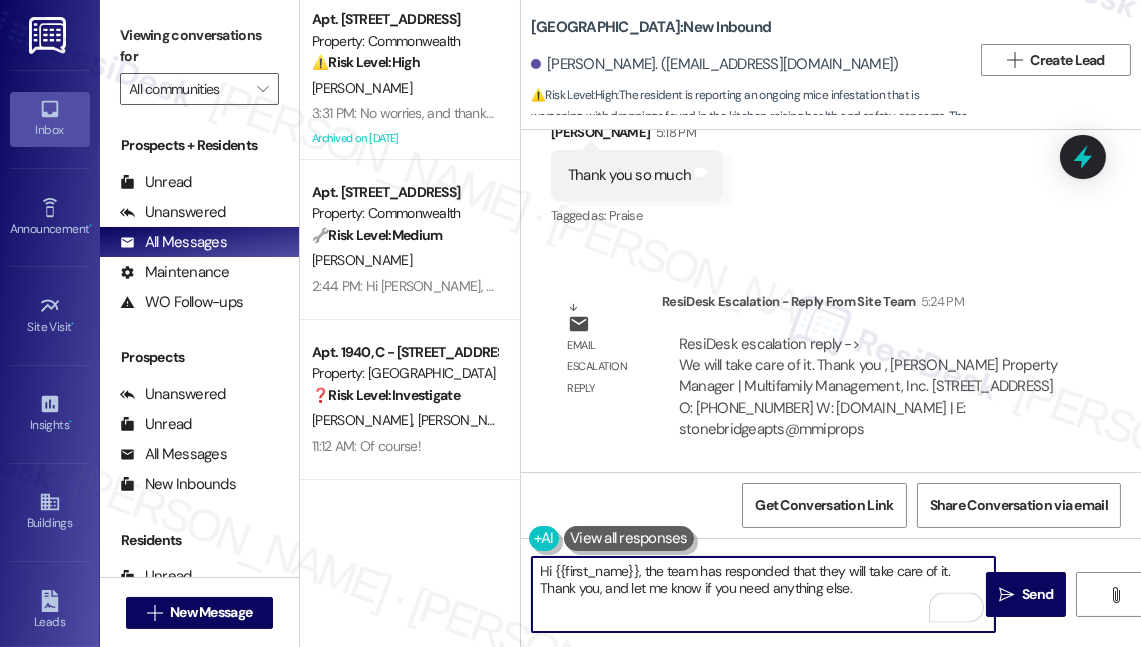 click on "Hi {{first_name}}, the team has responded that they will take care of it. Thank you, and let me know if you need anything else." at bounding box center (763, 594) 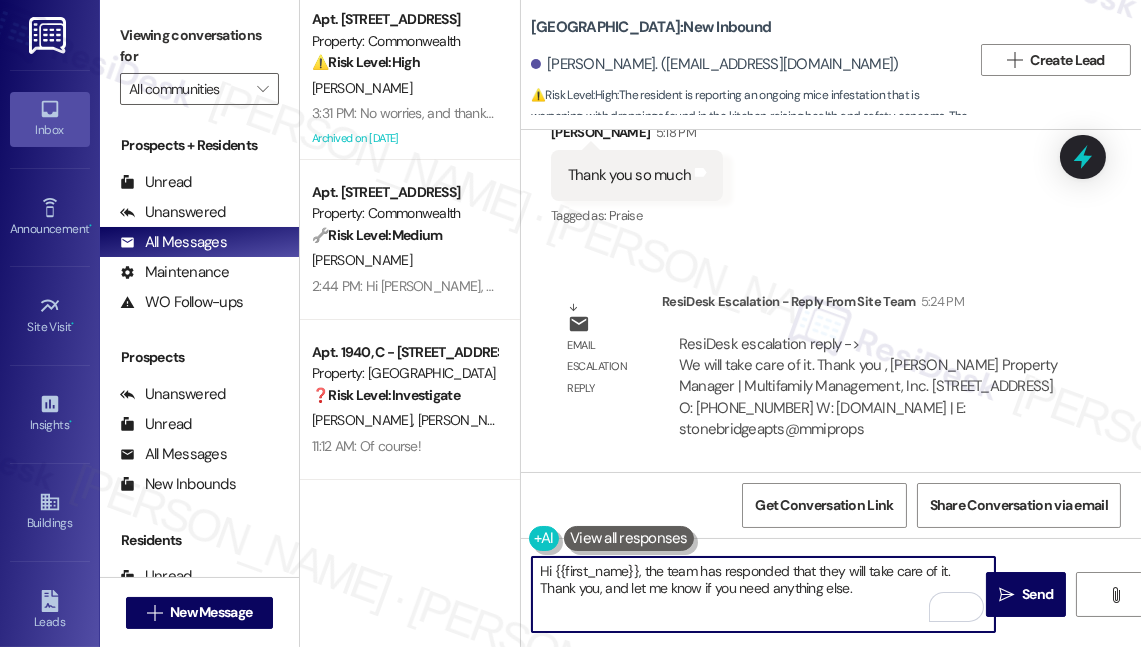 click on "Thank you so much  Tags and notes" at bounding box center [637, 175] 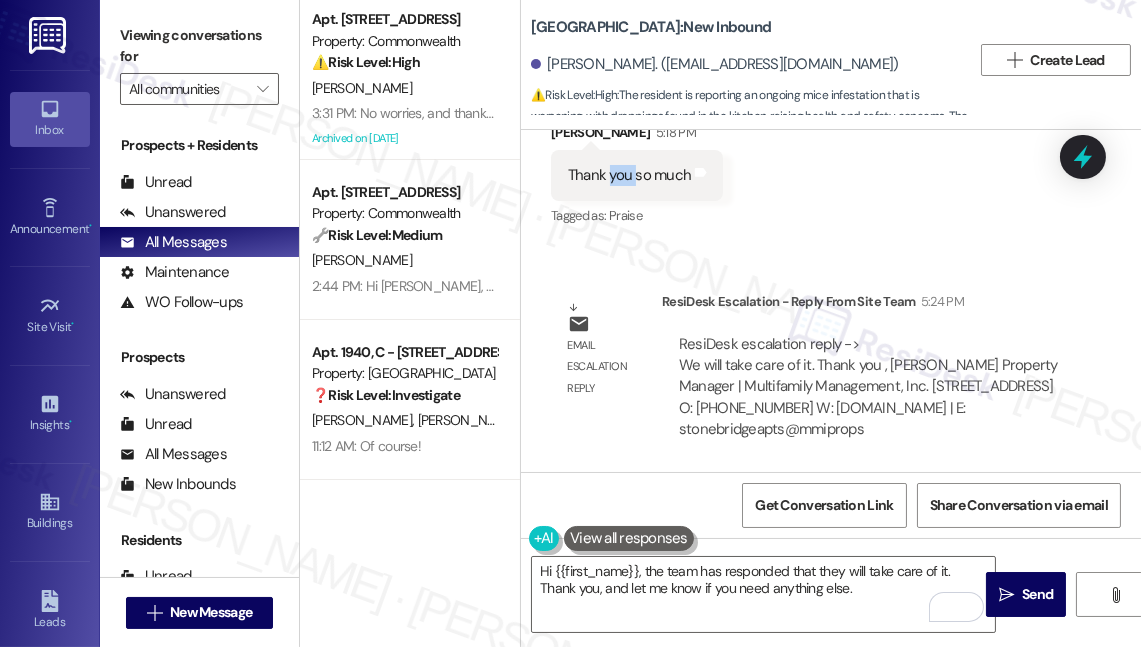 click on "Thank you so much  Tags and notes" at bounding box center (637, 175) 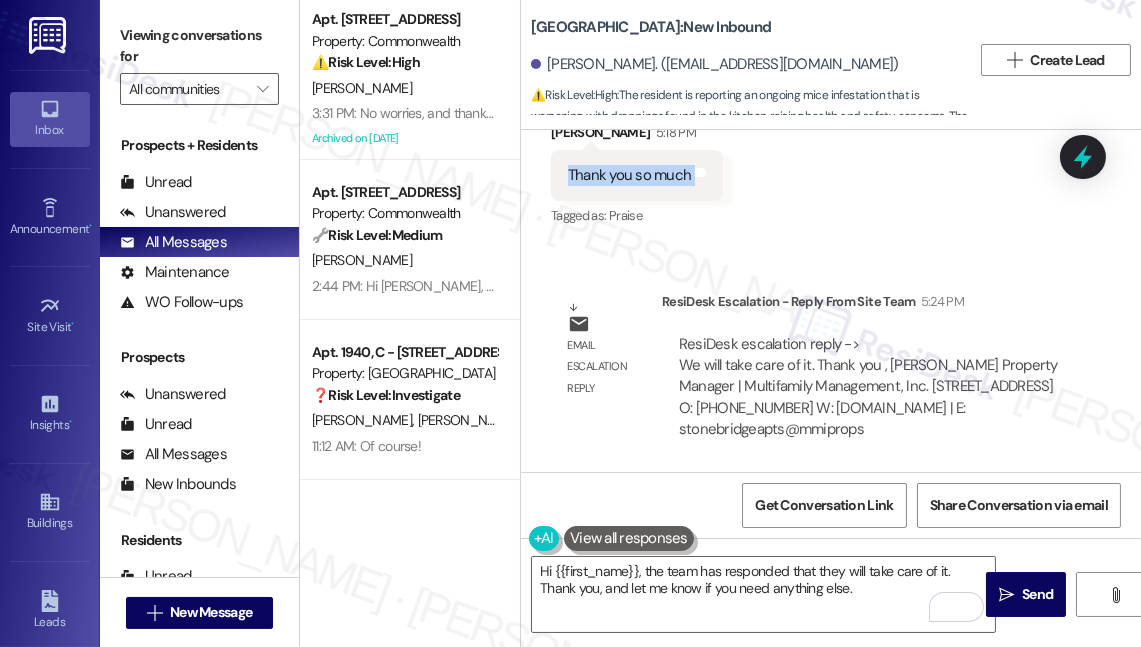 click on "Thank you so much  Tags and notes" at bounding box center [637, 175] 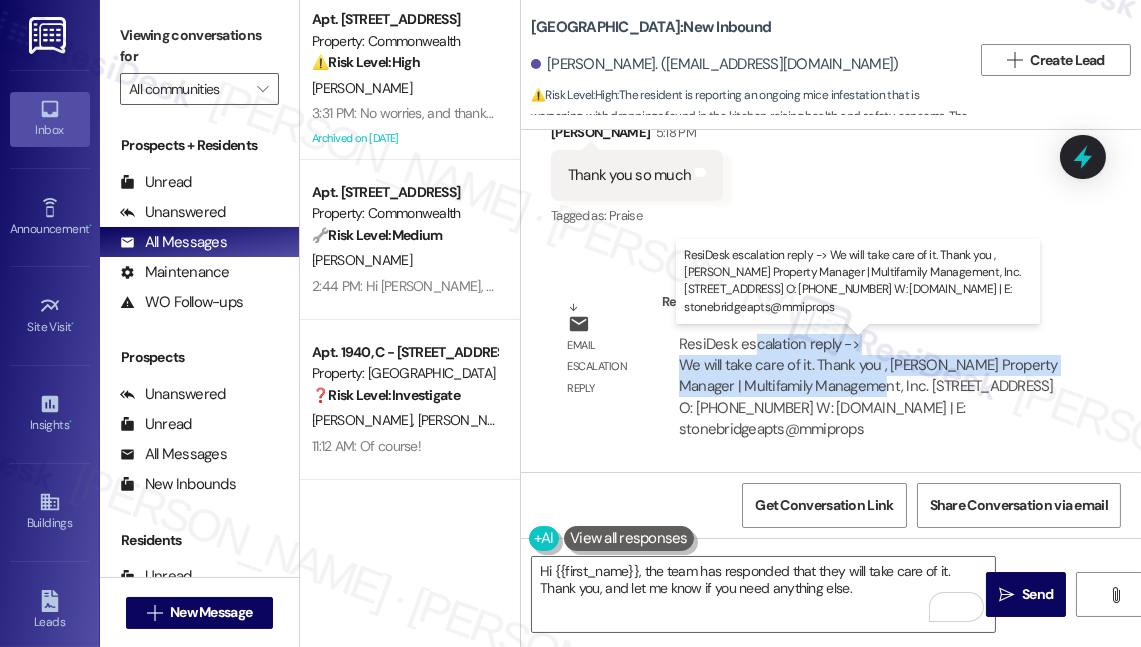 drag, startPoint x: 753, startPoint y: 352, endPoint x: 870, endPoint y: 393, distance: 123.97581 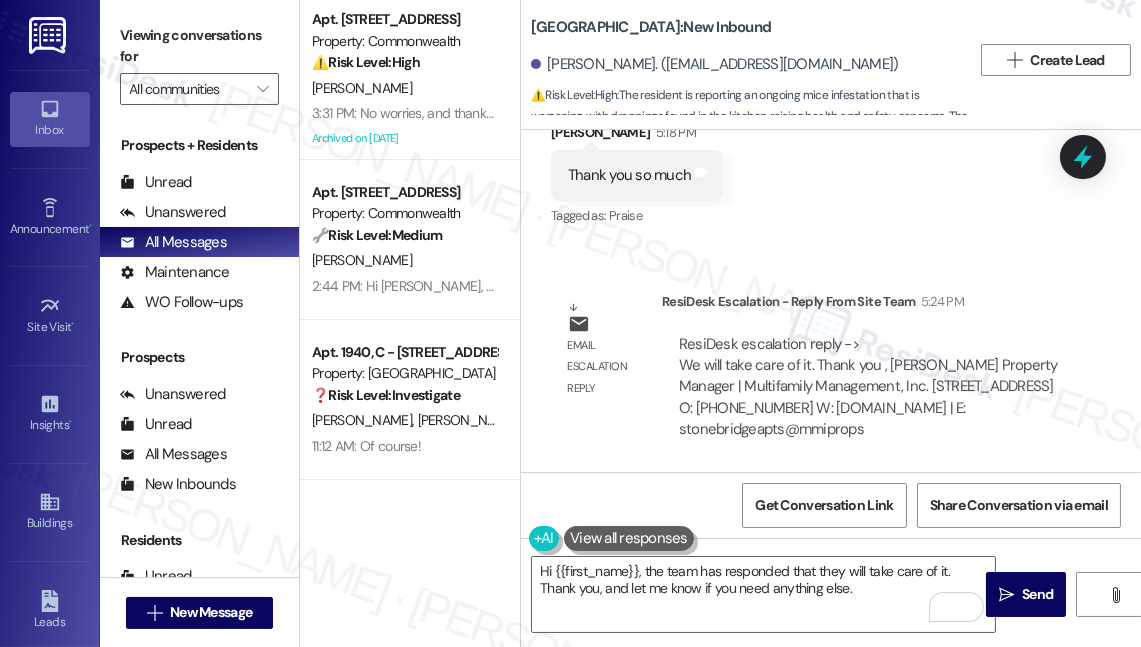 click on "Received via SMS Diamond Newton 5:18 PM Thank you so much  Tags and notes Tagged as:   Praise Click to highlight conversations about Praise" at bounding box center (831, 161) 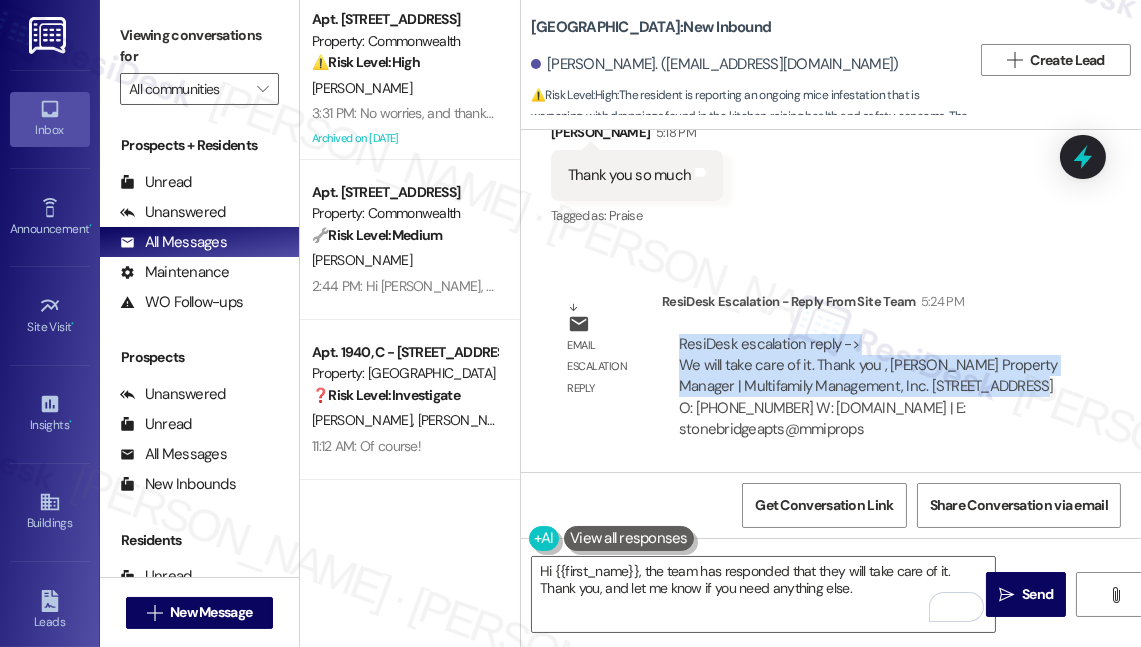 drag, startPoint x: 674, startPoint y: 350, endPoint x: 1019, endPoint y: 390, distance: 347.3111 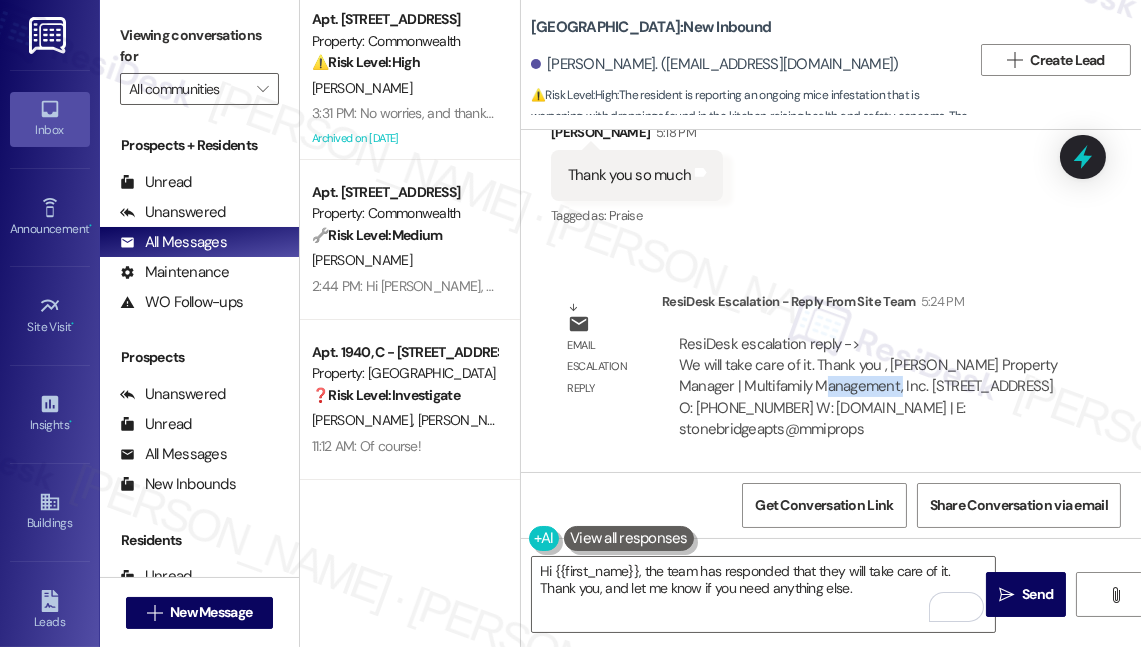 click on "ResiDesk escalation reply ->
We will take care of it. Thank you , Jacky Martinez ​Property Manager | Multifamily Management, Inc. 3300 Wall Blvd | Gretna, La 70056 O: 504-391-9604 W: www.mmiprops.com | E: stonebridgeapts@mmiprops ResiDesk escalation reply ->
We will take care of it. Thank you , Jacky Martinez ​Property Manager | Multifamily Management, Inc. 3300 Wall Blvd | Gretna, La 70056 O: 504-391-9604 W: www.mmiprops.com | E: stonebridgeapts@mmiprops" at bounding box center [868, 387] 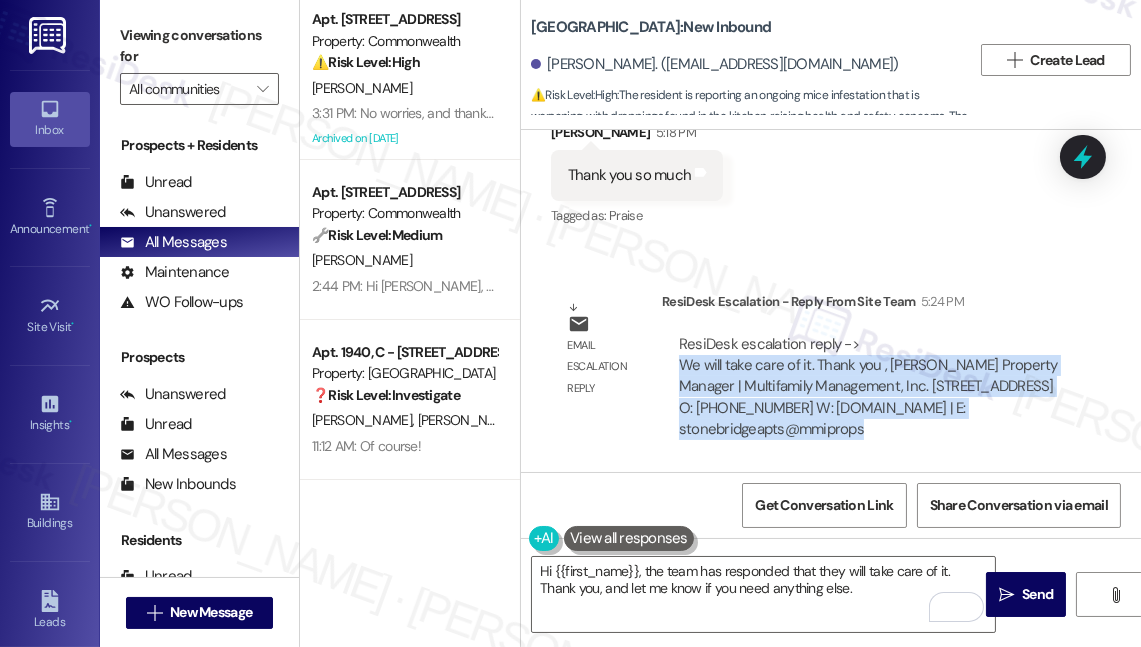 click on "ResiDesk escalation reply ->
We will take care of it. Thank you , Jacky Martinez ​Property Manager | Multifamily Management, Inc. 3300 Wall Blvd | Gretna, La 70056 O: 504-391-9604 W: www.mmiprops.com | E: stonebridgeapts@mmiprops ResiDesk escalation reply ->
We will take care of it. Thank you , Jacky Martinez ​Property Manager | Multifamily Management, Inc. 3300 Wall Blvd | Gretna, La 70056 O: 504-391-9604 W: www.mmiprops.com | E: stonebridgeapts@mmiprops" at bounding box center [868, 387] 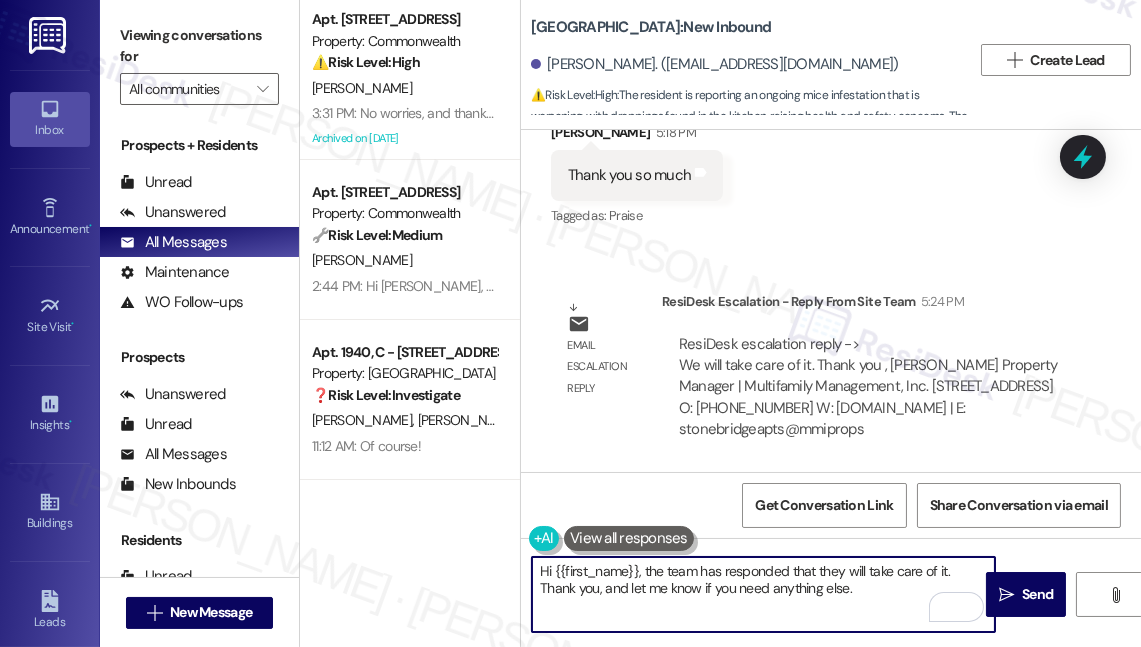 click on "Hi {{first_name}}, the team has responded that they will take care of it. Thank you, and let me know if you need anything else." at bounding box center (763, 594) 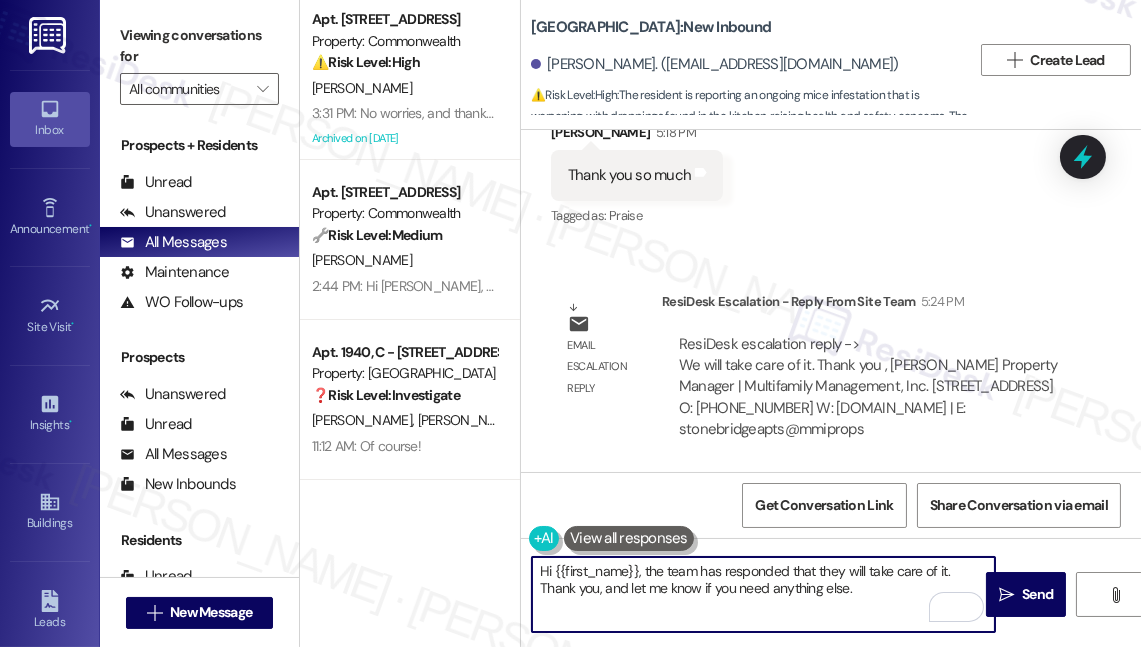 click on "Hi {{first_name}}, the team has responded that they will take care of it. Thank you, and let me know if you need anything else." at bounding box center (763, 594) 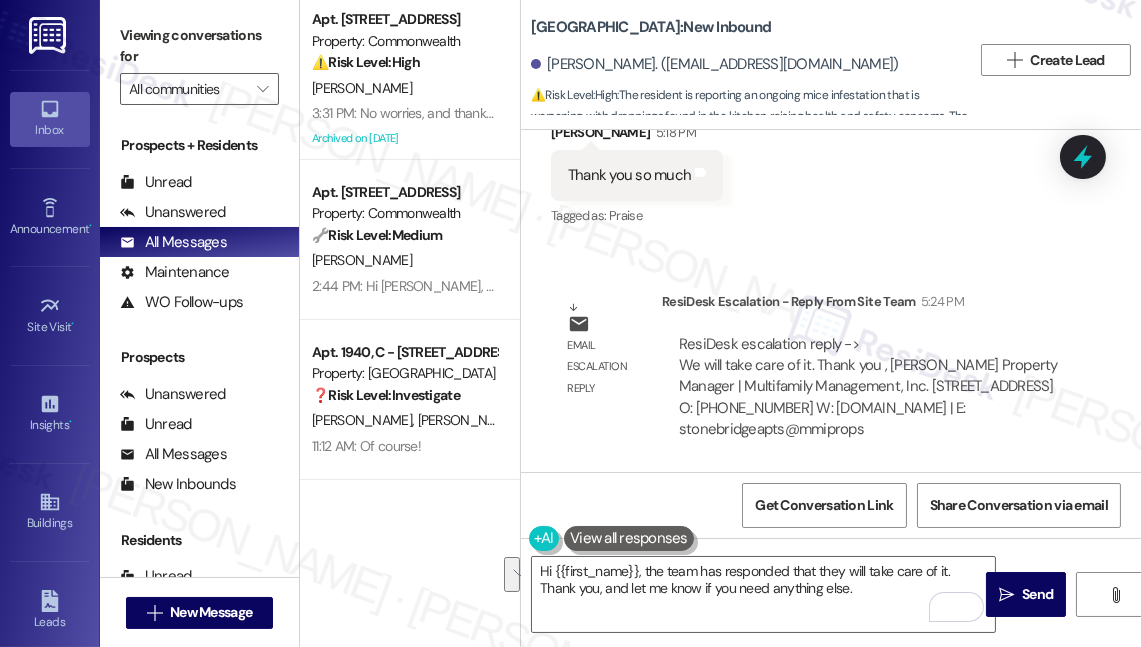 click on "ResiDesk escalation reply ->
We will take care of it. Thank you , Jacky Martinez ​Property Manager | Multifamily Management, Inc. 3300 Wall Blvd | Gretna, La 70056 O: 504-391-9604 W: www.mmiprops.com | E: stonebridgeapts@mmiprops ResiDesk escalation reply ->
We will take care of it. Thank you , Jacky Martinez ​Property Manager | Multifamily Management, Inc. 3300 Wall Blvd | Gretna, La 70056 O: 504-391-9604 W: www.mmiprops.com | E: stonebridgeapts@mmiprops" at bounding box center (868, 387) 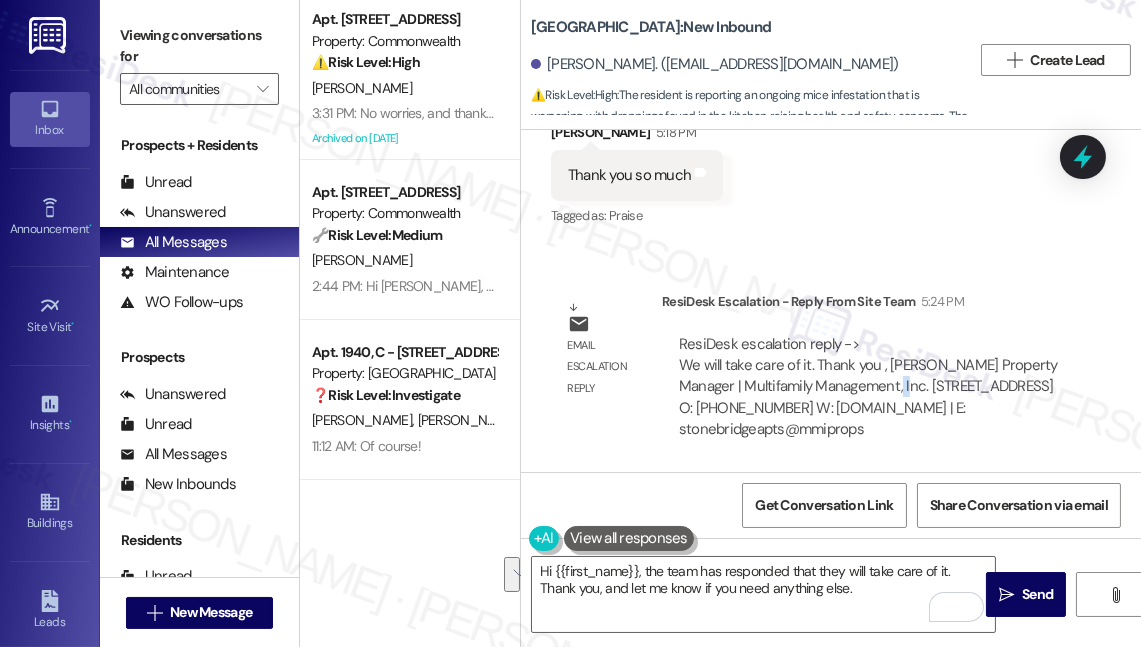 click on "ResiDesk escalation reply ->
We will take care of it. Thank you , Jacky Martinez ​Property Manager | Multifamily Management, Inc. 3300 Wall Blvd | Gretna, La 70056 O: 504-391-9604 W: www.mmiprops.com | E: stonebridgeapts@mmiprops ResiDesk escalation reply ->
We will take care of it. Thank you , Jacky Martinez ​Property Manager | Multifamily Management, Inc. 3300 Wall Blvd | Gretna, La 70056 O: 504-391-9604 W: www.mmiprops.com | E: stonebridgeapts@mmiprops" at bounding box center [868, 387] 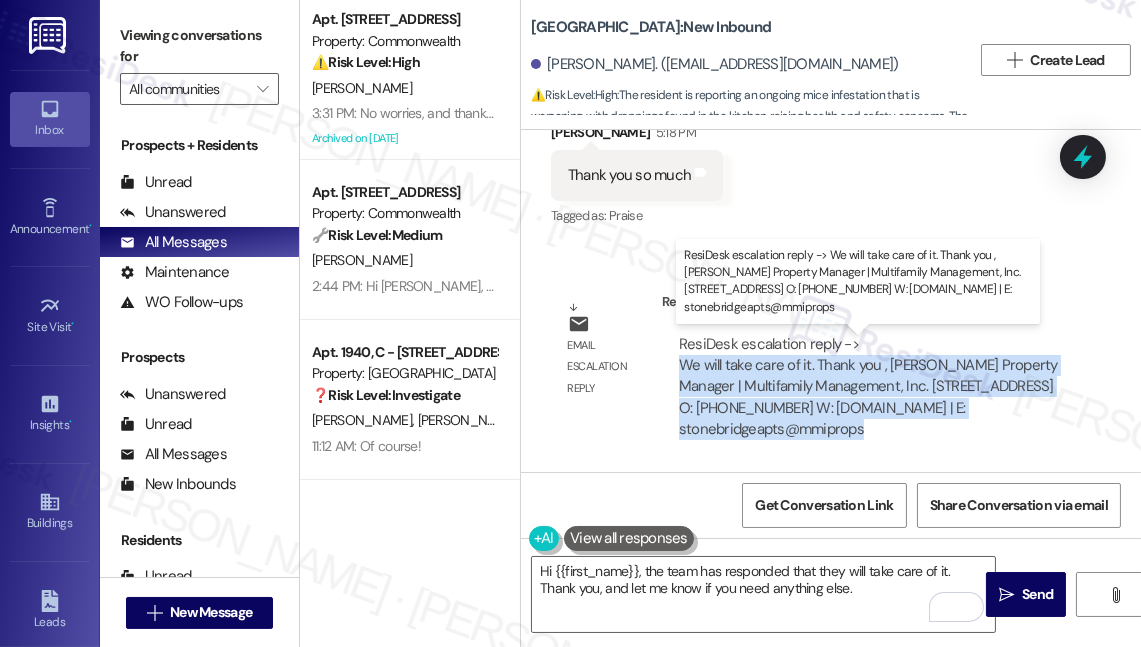 click on "ResiDesk escalation reply ->
We will take care of it. Thank you , Jacky Martinez ​Property Manager | Multifamily Management, Inc. 3300 Wall Blvd | Gretna, La 70056 O: 504-391-9604 W: www.mmiprops.com | E: stonebridgeapts@mmiprops ResiDesk escalation reply ->
We will take care of it. Thank you , Jacky Martinez ​Property Manager | Multifamily Management, Inc. 3300 Wall Blvd | Gretna, La 70056 O: 504-391-9604 W: www.mmiprops.com | E: stonebridgeapts@mmiprops" at bounding box center (868, 387) 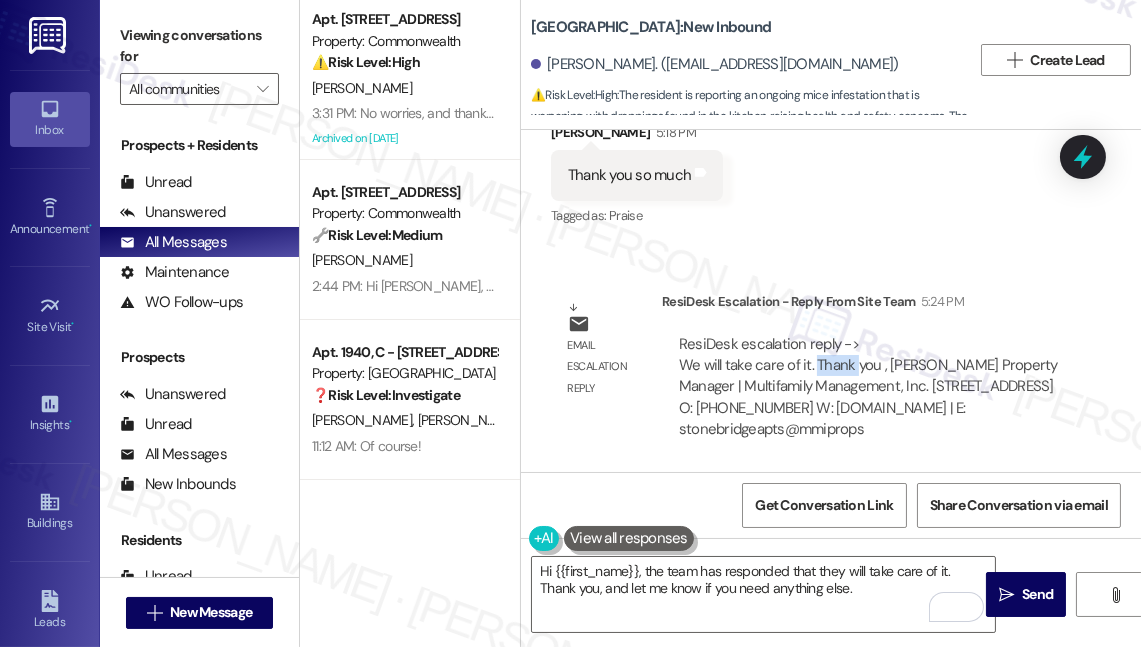 click on "ResiDesk escalation reply ->
We will take care of it. Thank you , Jacky Martinez ​Property Manager | Multifamily Management, Inc. 3300 Wall Blvd | Gretna, La 70056 O: 504-391-9604 W: www.mmiprops.com | E: stonebridgeapts@mmiprops ResiDesk escalation reply ->
We will take care of it. Thank you , Jacky Martinez ​Property Manager | Multifamily Management, Inc. 3300 Wall Blvd | Gretna, La 70056 O: 504-391-9604 W: www.mmiprops.com | E: stonebridgeapts@mmiprops" at bounding box center (870, 387) 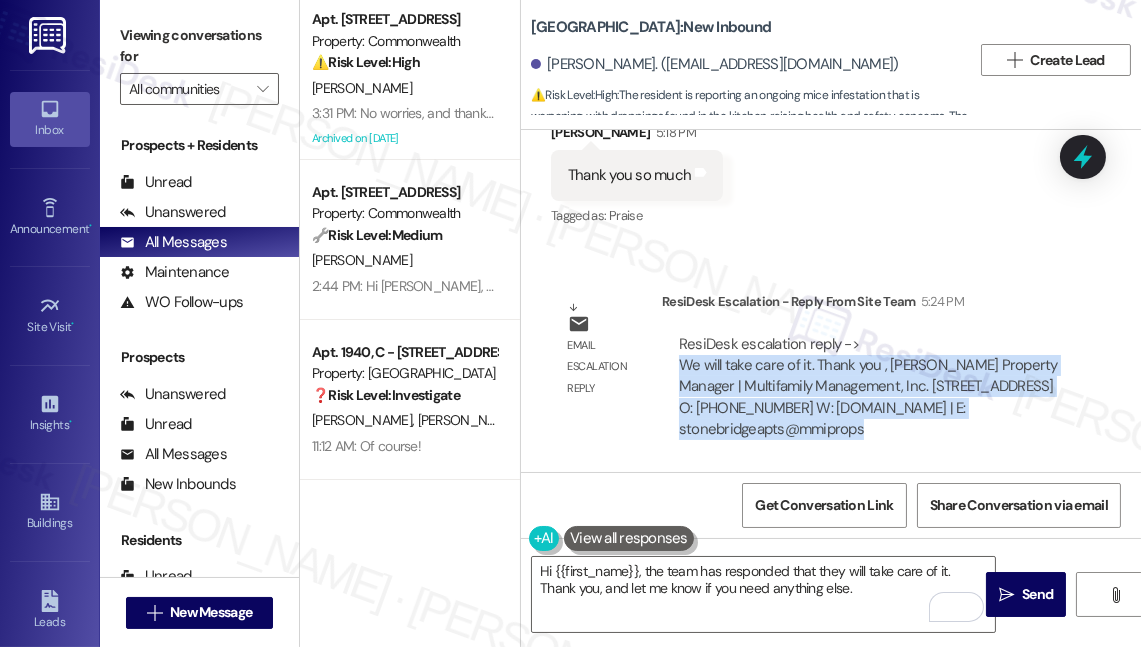 click on "ResiDesk escalation reply ->
We will take care of it. Thank you , Jacky Martinez ​Property Manager | Multifamily Management, Inc. 3300 Wall Blvd | Gretna, La 70056 O: 504-391-9604 W: www.mmiprops.com | E: stonebridgeapts@mmiprops ResiDesk escalation reply ->
We will take care of it. Thank you , Jacky Martinez ​Property Manager | Multifamily Management, Inc. 3300 Wall Blvd | Gretna, La 70056 O: 504-391-9604 W: www.mmiprops.com | E: stonebridgeapts@mmiprops" at bounding box center (870, 387) 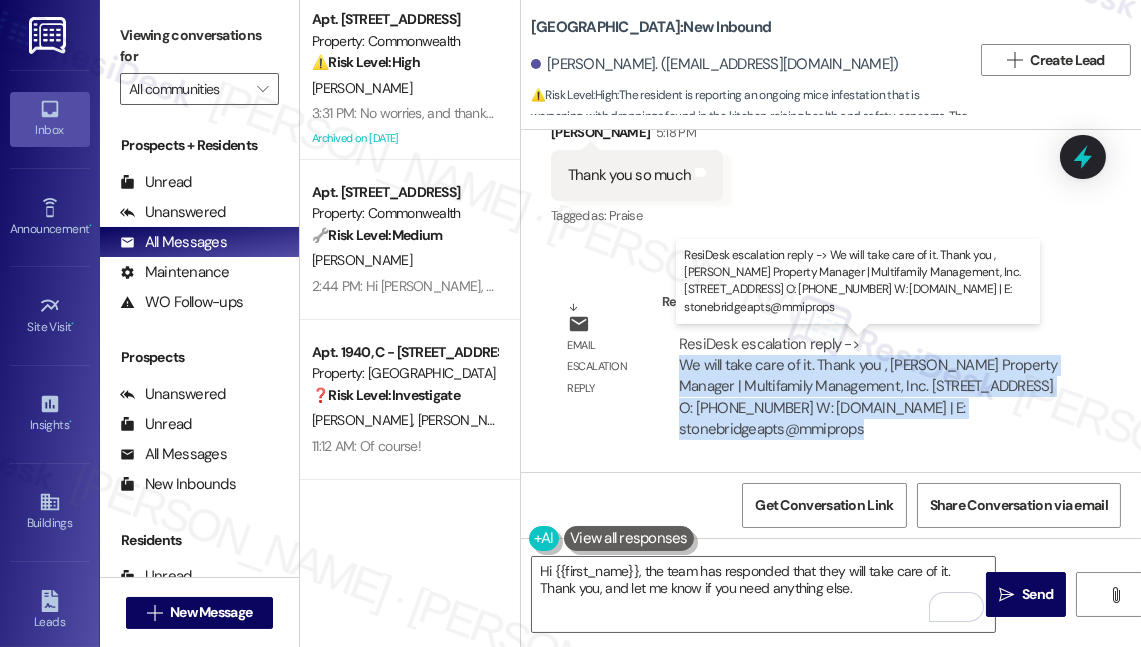 click on "ResiDesk escalation reply ->
We will take care of it. Thank you , Jacky Martinez ​Property Manager | Multifamily Management, Inc. 3300 Wall Blvd | Gretna, La 70056 O: 504-391-9604 W: www.mmiprops.com | E: stonebridgeapts@mmiprops ResiDesk escalation reply ->
We will take care of it. Thank you , Jacky Martinez ​Property Manager | Multifamily Management, Inc. 3300 Wall Blvd | Gretna, La 70056 O: 504-391-9604 W: www.mmiprops.com | E: stonebridgeapts@mmiprops" at bounding box center [868, 387] 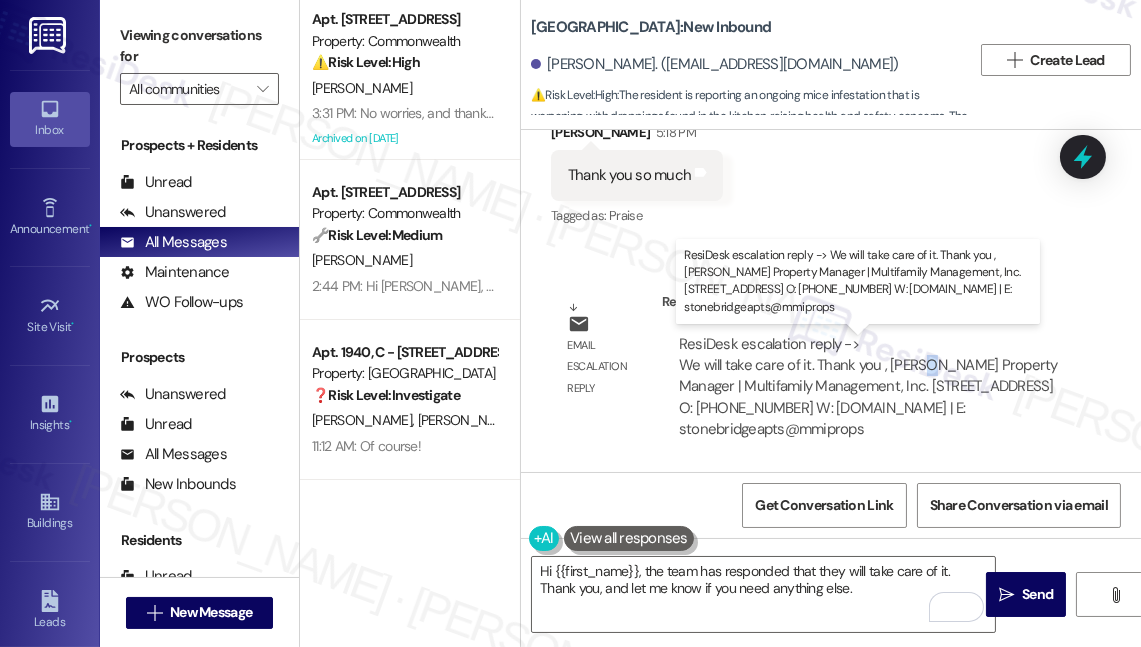 click on "ResiDesk escalation reply ->
We will take care of it. Thank you , Jacky Martinez ​Property Manager | Multifamily Management, Inc. 3300 Wall Blvd | Gretna, La 70056 O: 504-391-9604 W: www.mmiprops.com | E: stonebridgeapts@mmiprops ResiDesk escalation reply ->
We will take care of it. Thank you , Jacky Martinez ​Property Manager | Multifamily Management, Inc. 3300 Wall Blvd | Gretna, La 70056 O: 504-391-9604 W: www.mmiprops.com | E: stonebridgeapts@mmiprops" at bounding box center [868, 387] 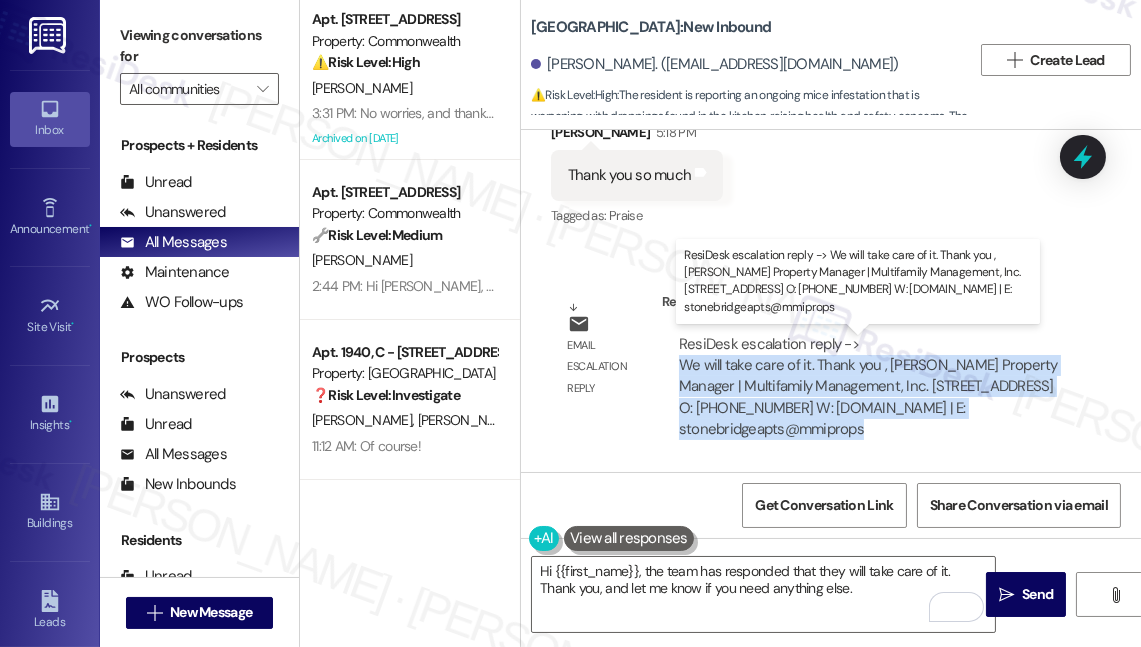 click on "ResiDesk escalation reply ->
We will take care of it. Thank you , Jacky Martinez ​Property Manager | Multifamily Management, Inc. 3300 Wall Blvd | Gretna, La 70056 O: 504-391-9604 W: www.mmiprops.com | E: stonebridgeapts@mmiprops ResiDesk escalation reply ->
We will take care of it. Thank you , Jacky Martinez ​Property Manager | Multifamily Management, Inc. 3300 Wall Blvd | Gretna, La 70056 O: 504-391-9604 W: www.mmiprops.com | E: stonebridgeapts@mmiprops" at bounding box center (868, 387) 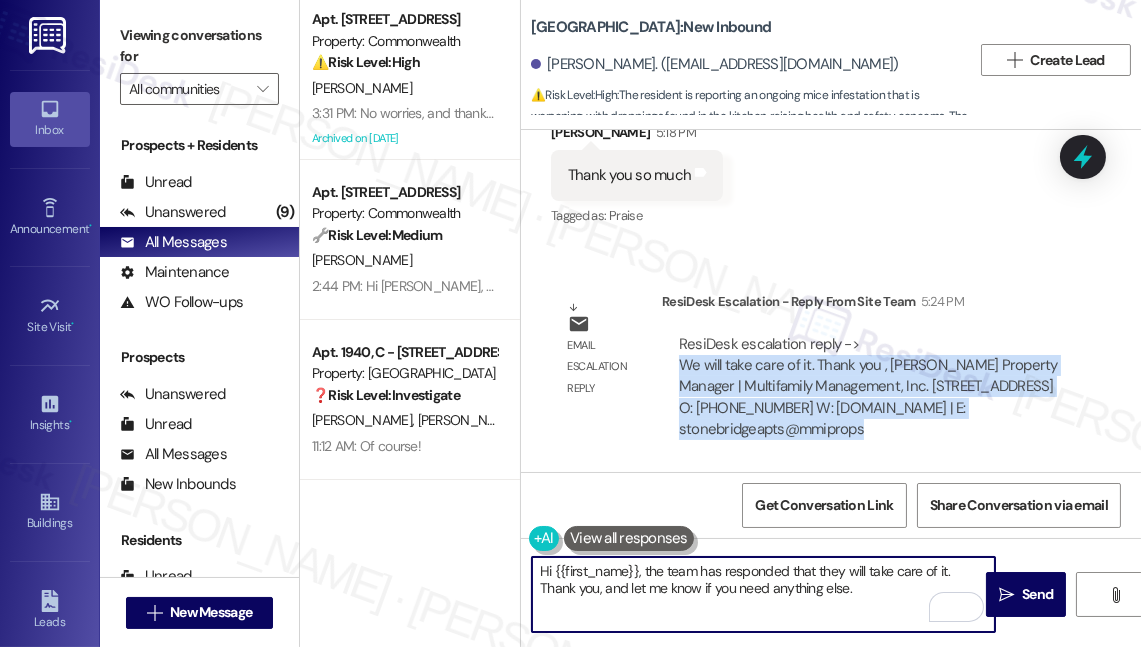 click on "Hi {{first_name}}, the team has responded that they will take care of it. Thank you, and let me know if you need anything else." at bounding box center [763, 594] 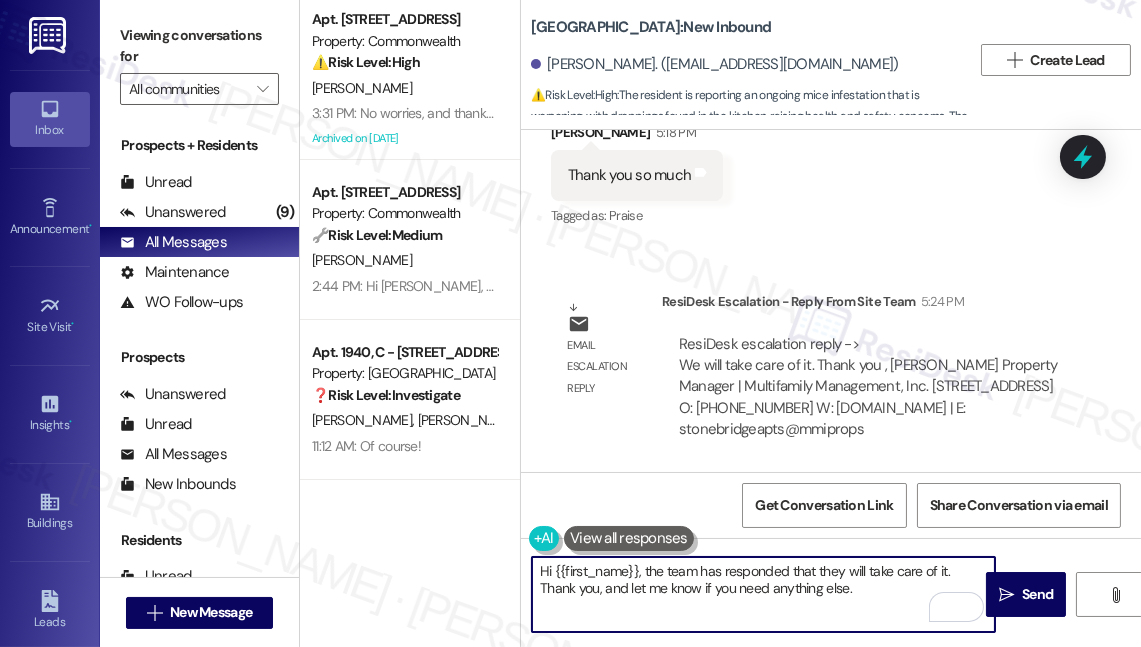 click on "Hi {{first_name}}, the team has responded that they will take care of it. Thank you, and let me know if you need anything else." at bounding box center (763, 594) 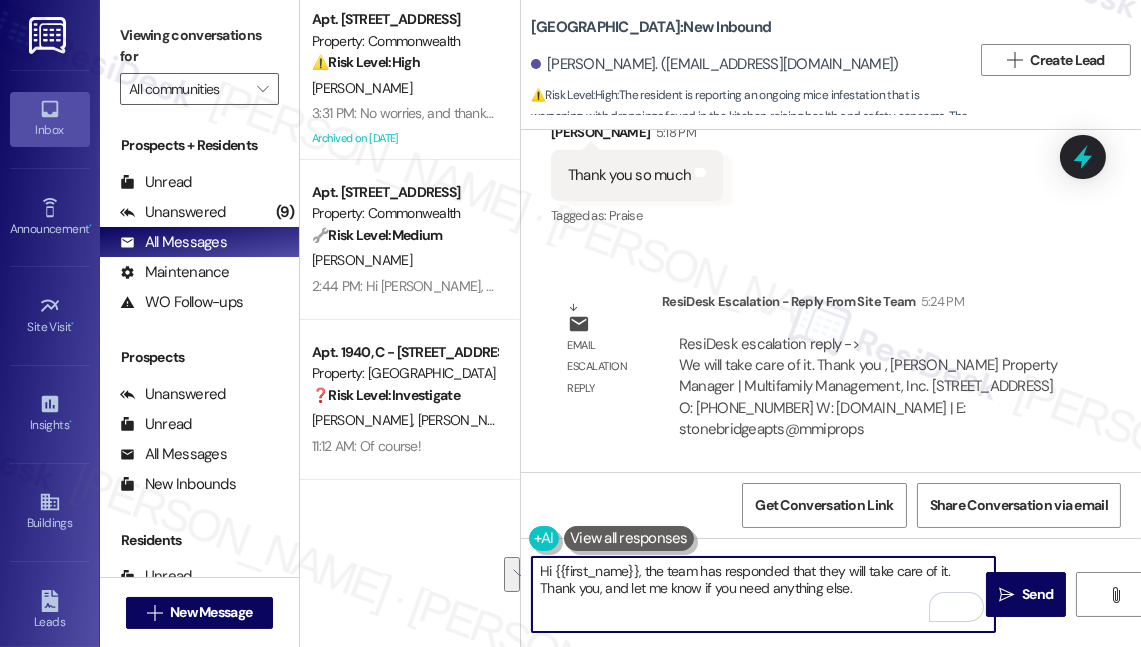 click on "Hi {{first_name}}, the team has responded that they will take care of it. Thank you, and let me know if you need anything else." at bounding box center [763, 594] 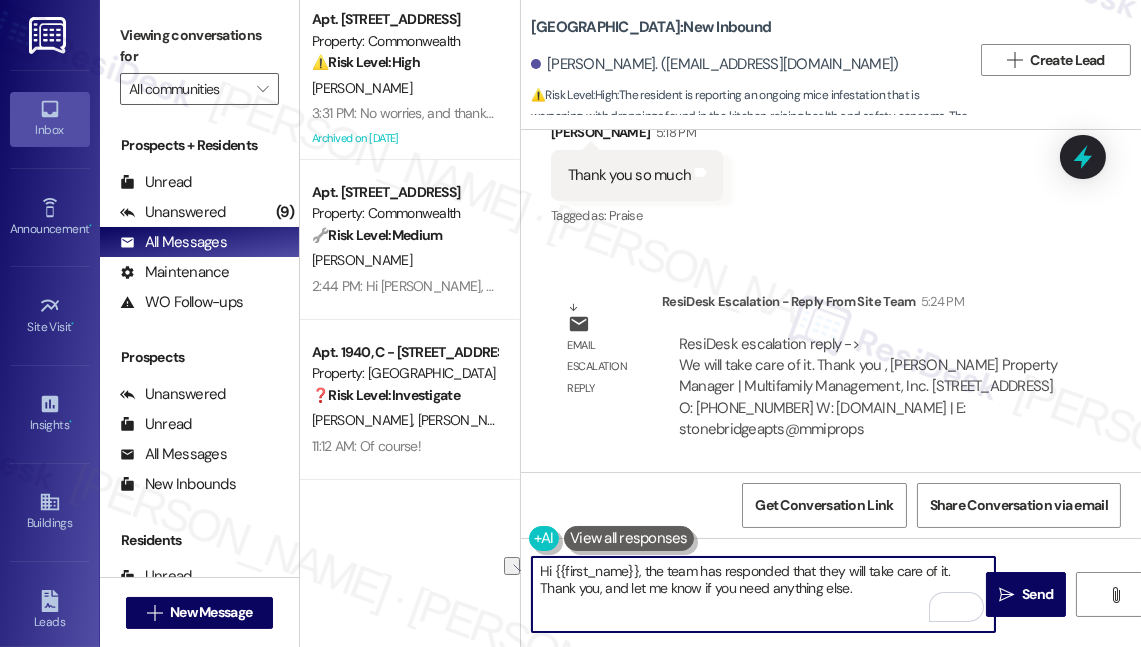 drag, startPoint x: 893, startPoint y: 589, endPoint x: 592, endPoint y: 594, distance: 301.04153 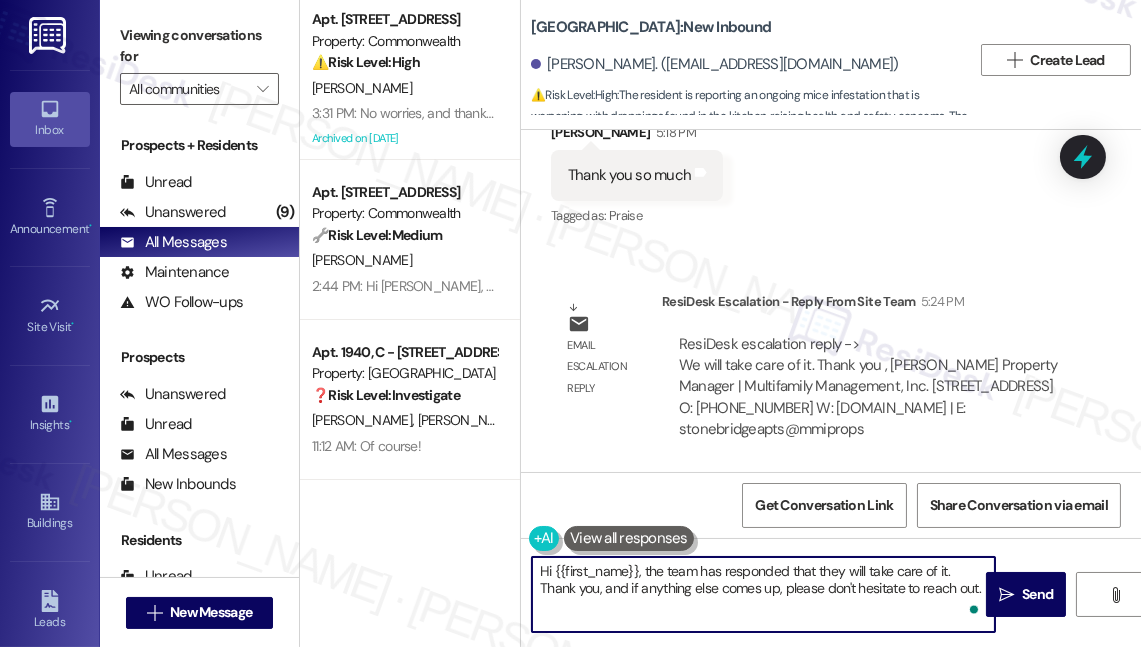 type on "Hi {{first_name}}, the team has responded that they will take care of it. Thank you, and if anything else comes up, please don't hesitate to reach out." 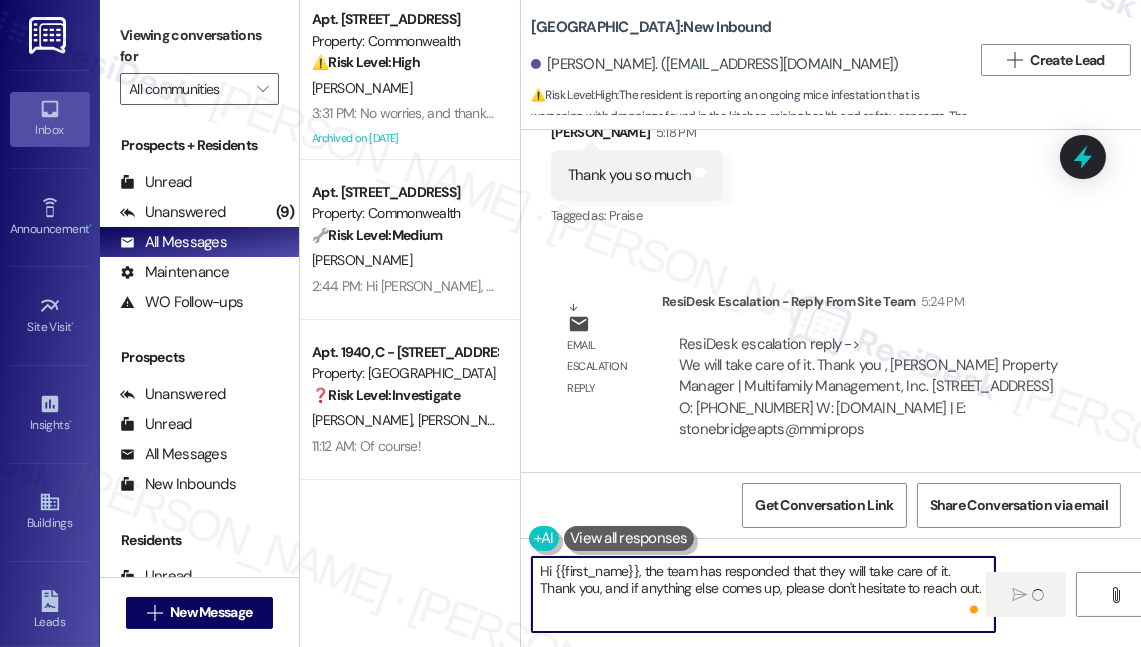 type 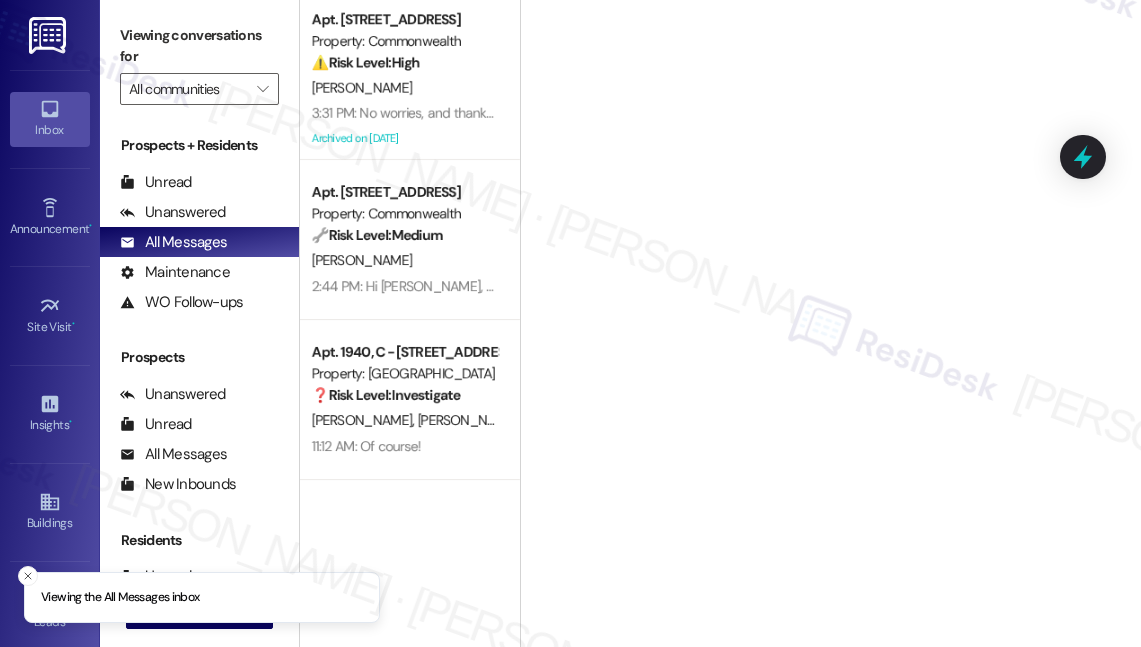 scroll, scrollTop: 0, scrollLeft: 0, axis: both 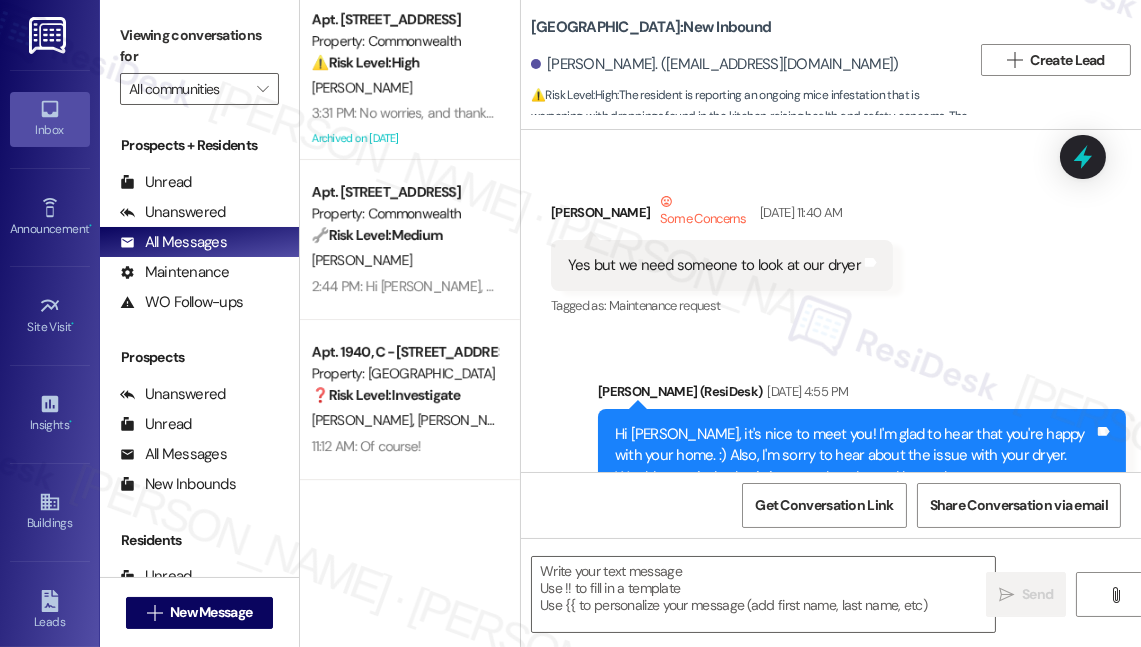 type on "Fetching suggested responses. Please feel free to read through the conversation in the meantime." 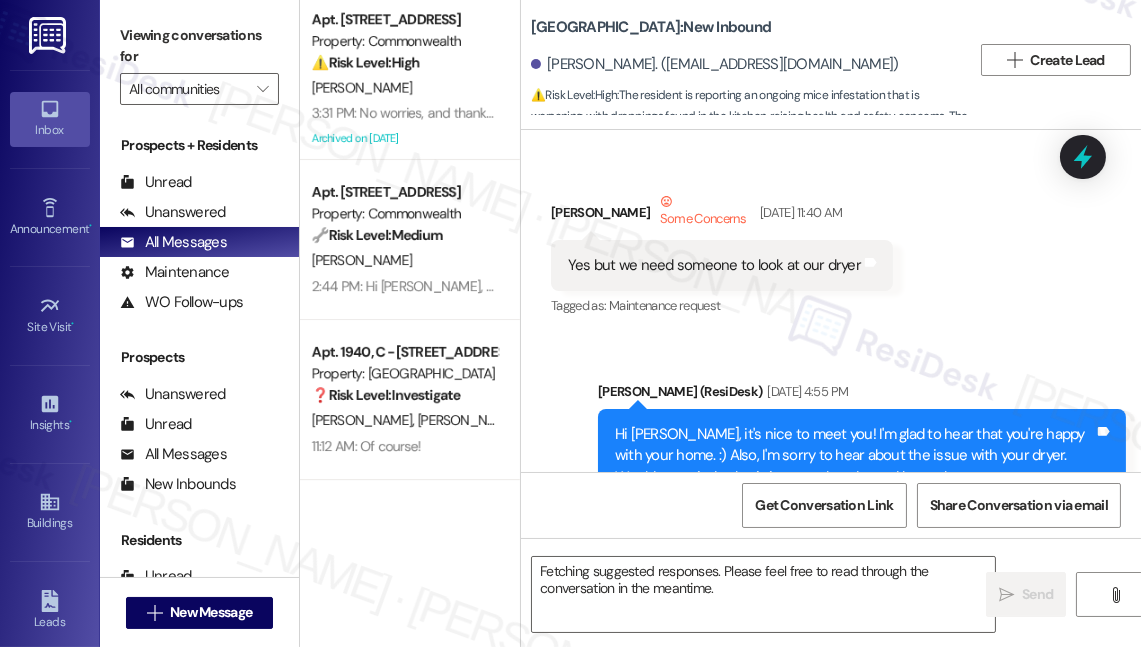 scroll, scrollTop: 20921, scrollLeft: 0, axis: vertical 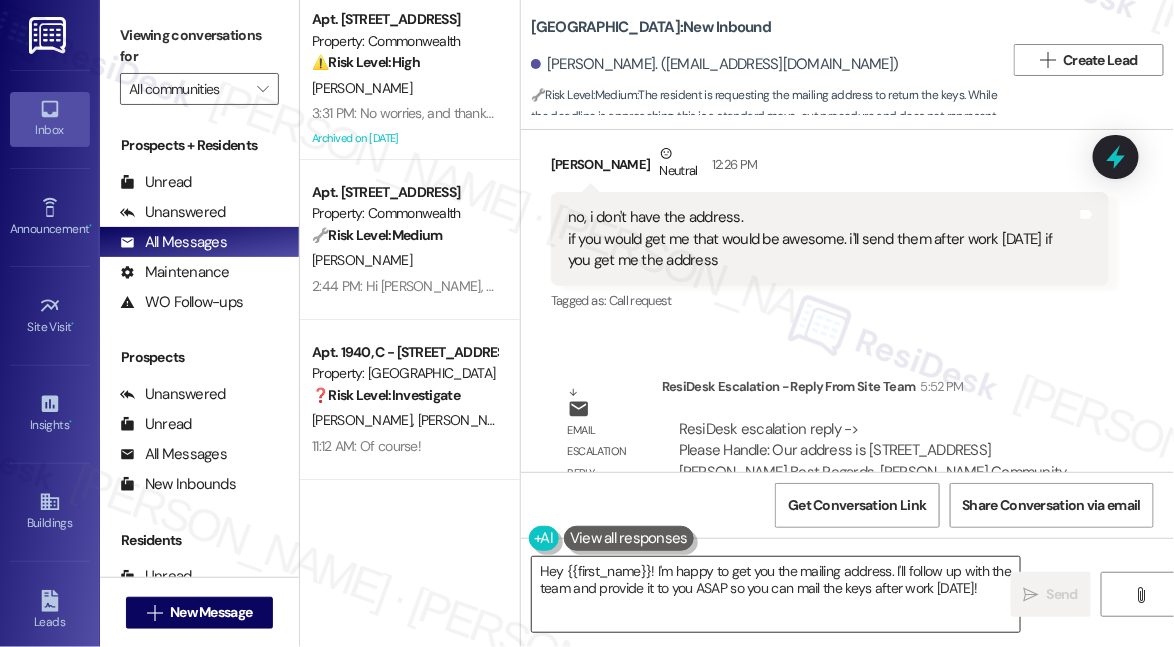 click on "Hey {{first_name}}! I'm happy to get you the mailing address. I'll follow up with the team and provide it to you ASAP so you can mail the keys after work today!" at bounding box center [776, 594] 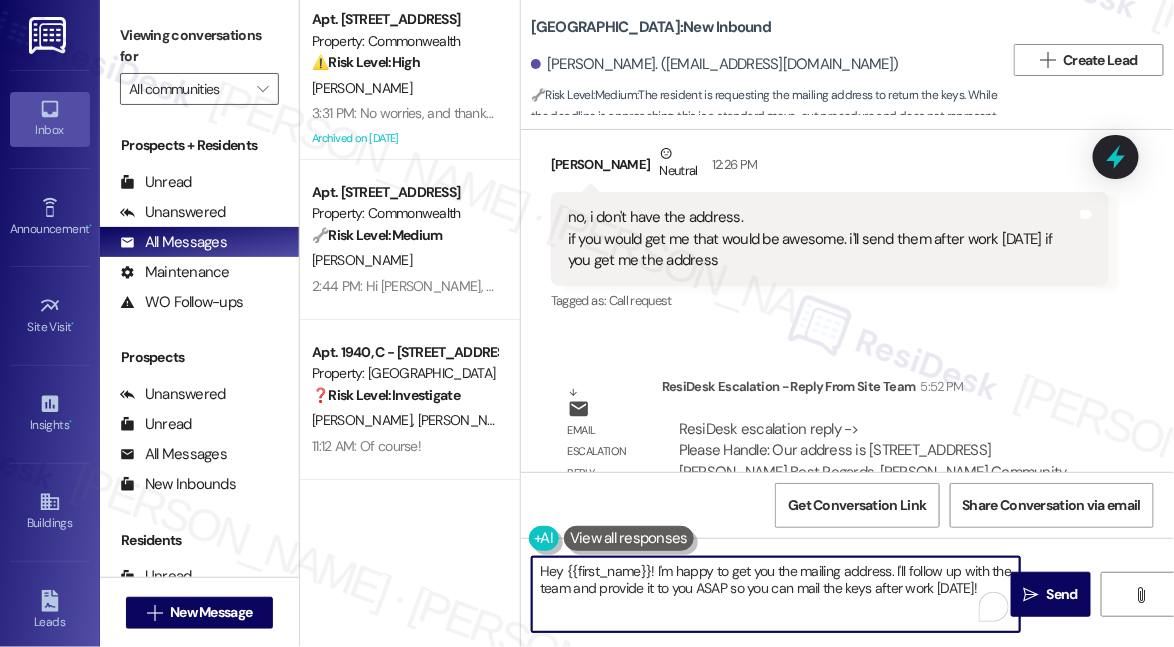 click on "Hey {{first_name}}! I'm happy to get you the mailing address. I'll follow up with the team and provide it to you ASAP so you can mail the keys after work today!" at bounding box center (776, 594) 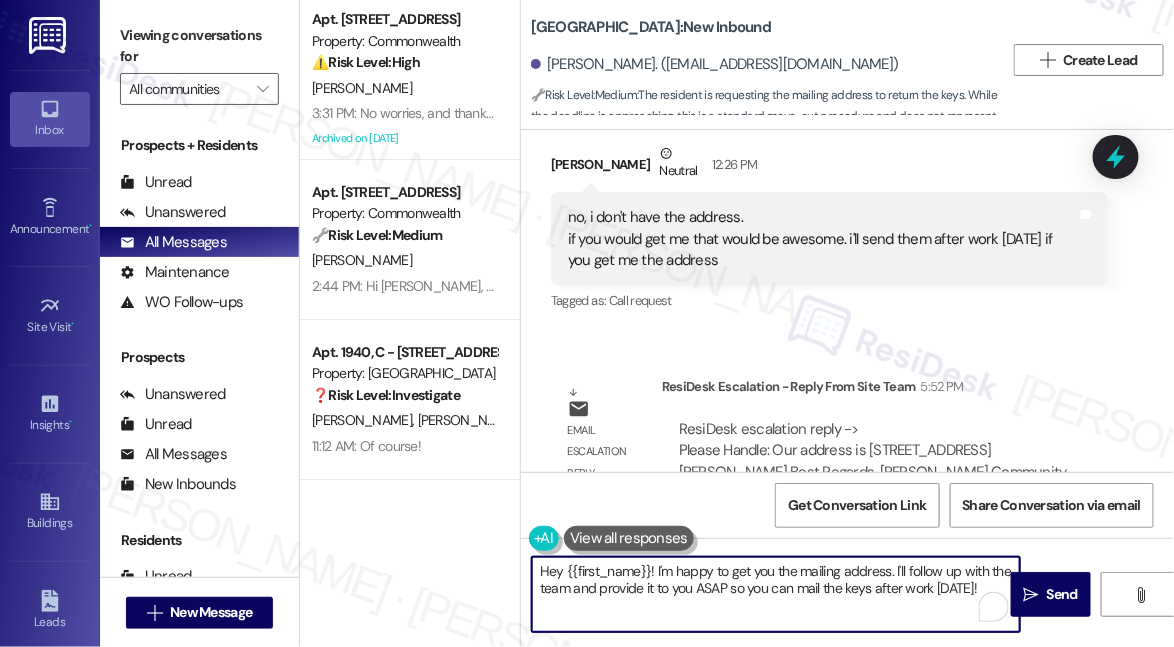 click on "Hey {{first_name}}! I'm happy to get you the mailing address. I'll follow up with the team and provide it to you ASAP so you can mail the keys after work today!" at bounding box center (776, 594) 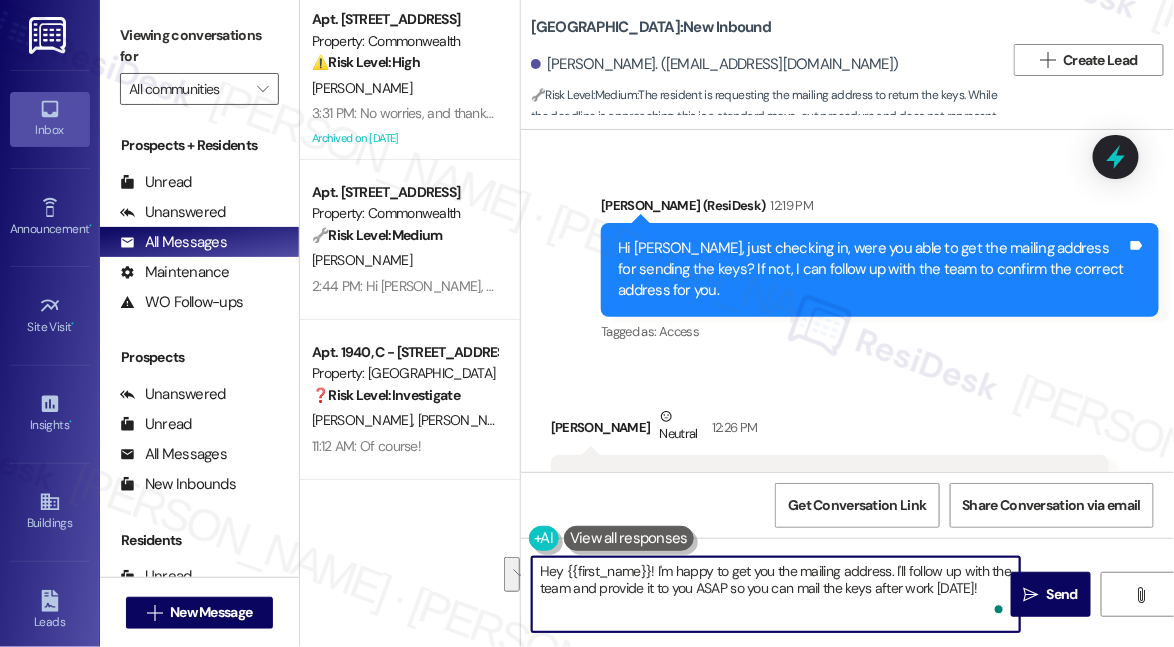 scroll, scrollTop: 10896, scrollLeft: 0, axis: vertical 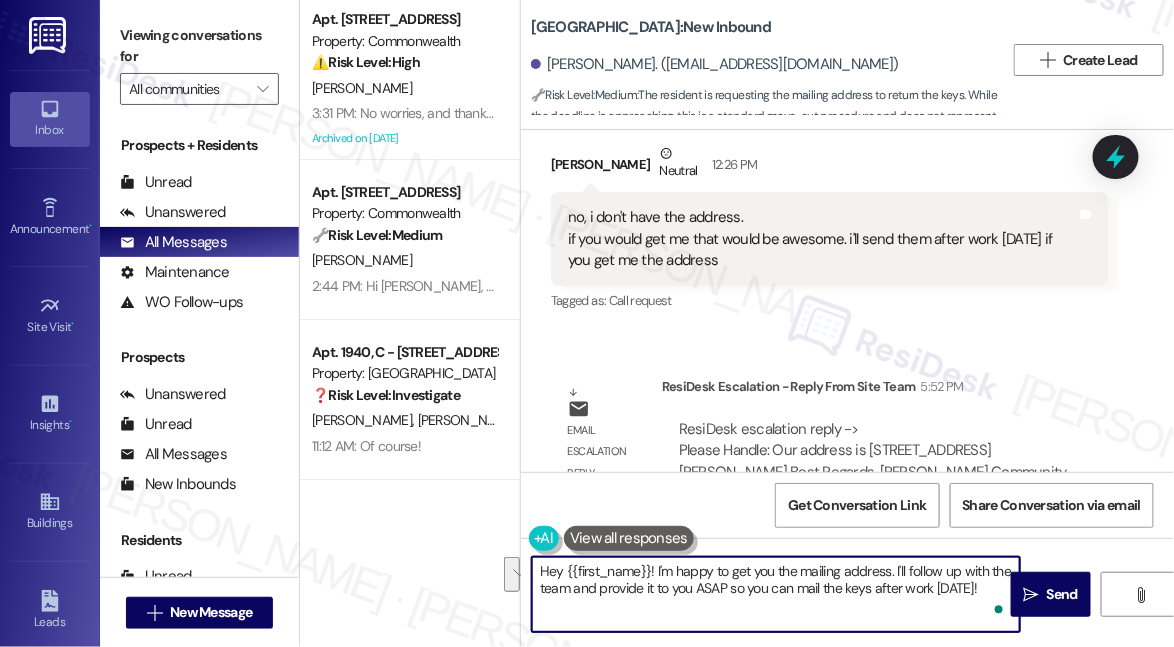 click on "Hey {{first_name}}! I'm happy to get you the mailing address. I'll follow up with the team and provide it to you ASAP so you can mail the keys after work today!" at bounding box center [776, 594] 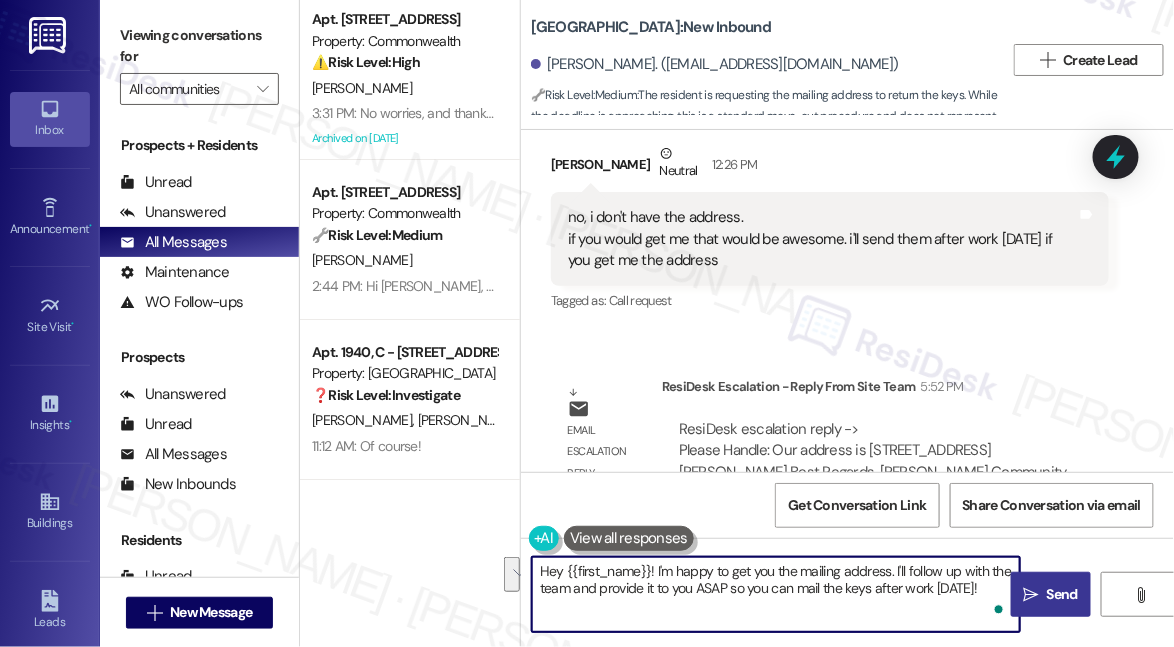 drag, startPoint x: 655, startPoint y: 570, endPoint x: 1016, endPoint y: 612, distance: 363.435 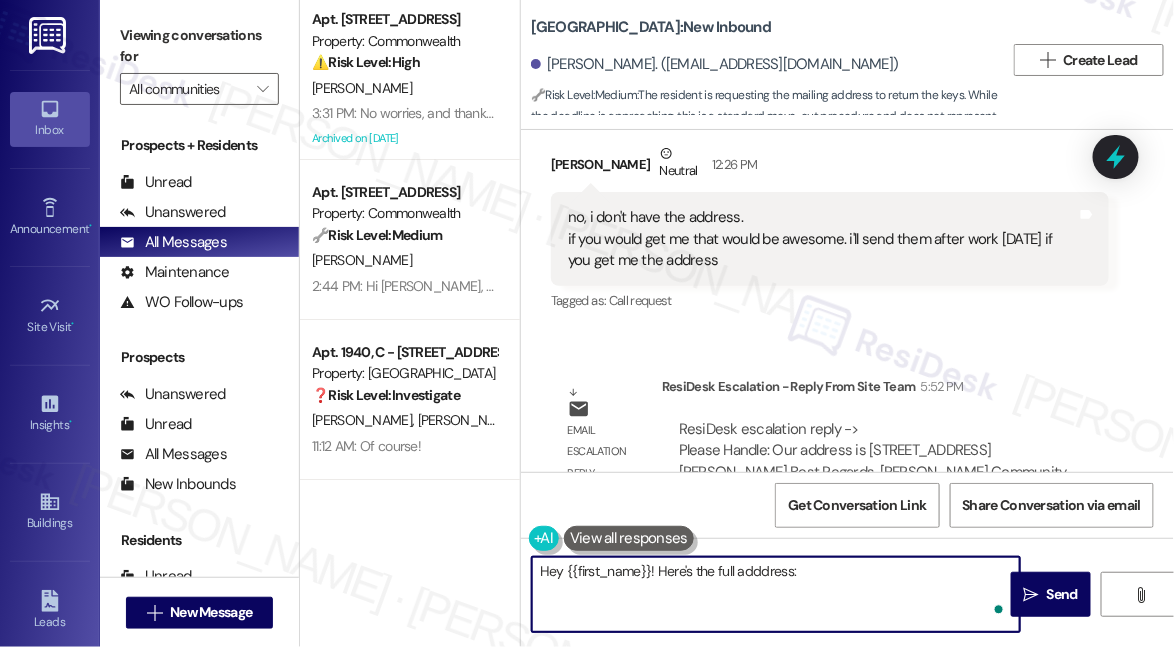 paste on "2110 Bill McDonald Pkwy, Suite One, Bellingham WA 98225" 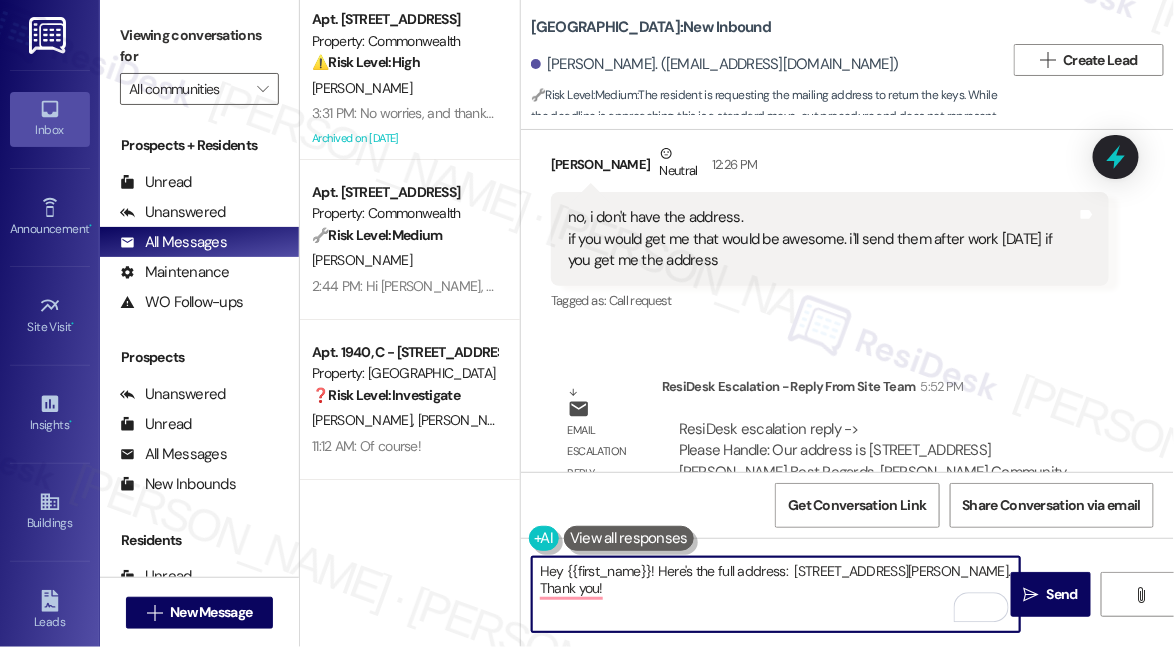 click on "Hey {{first_name}}! Here's the full address:  2110 Bill McDonald Pkwy, Suite One, Bellingham WA 98225. Thank you!" at bounding box center [776, 594] 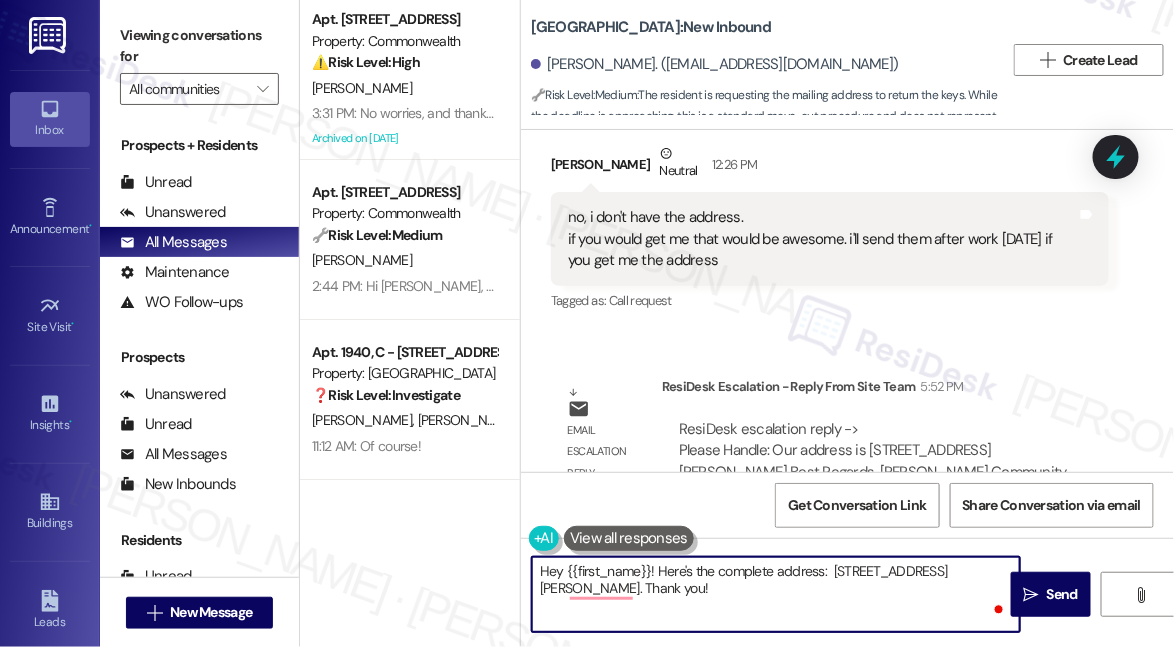 click on "Hey {{first_name}}! Here's the complete address:  2110 Bill McDonald Pkwy, Suite One, Bellingham WA 98225. Thank you!" at bounding box center (776, 594) 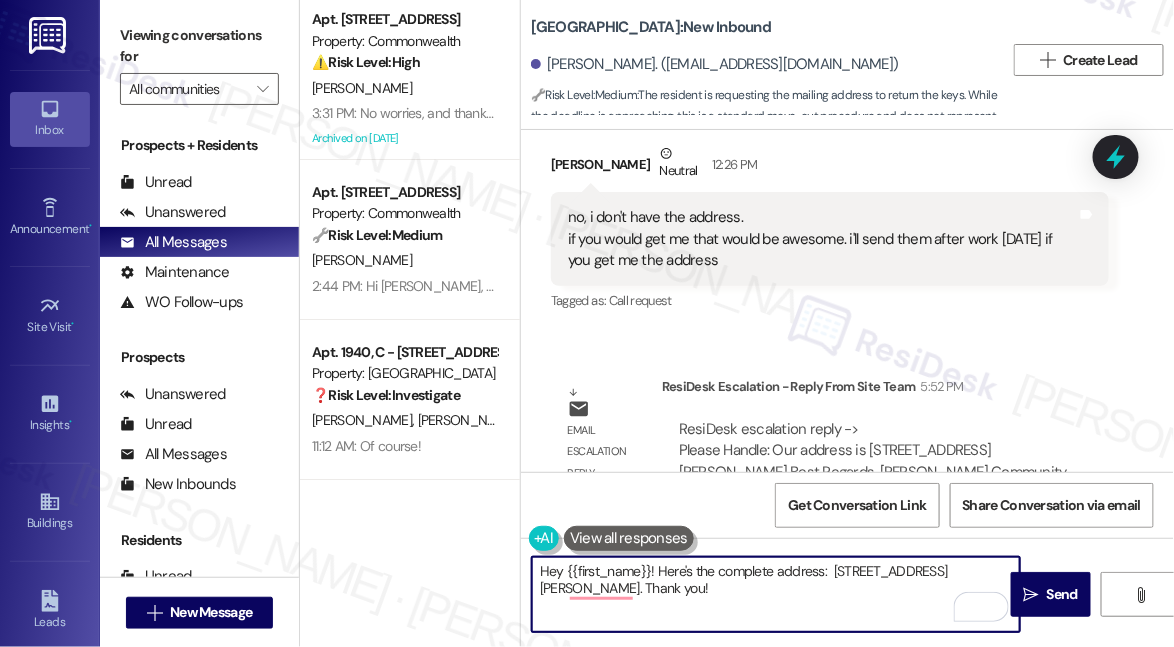 click on "Hey {{first_name}}! Here's the complete address:  2110 Bill McDonald Pkwy, Suite One, Bellingham WA 98225. Thank you!" at bounding box center (776, 594) 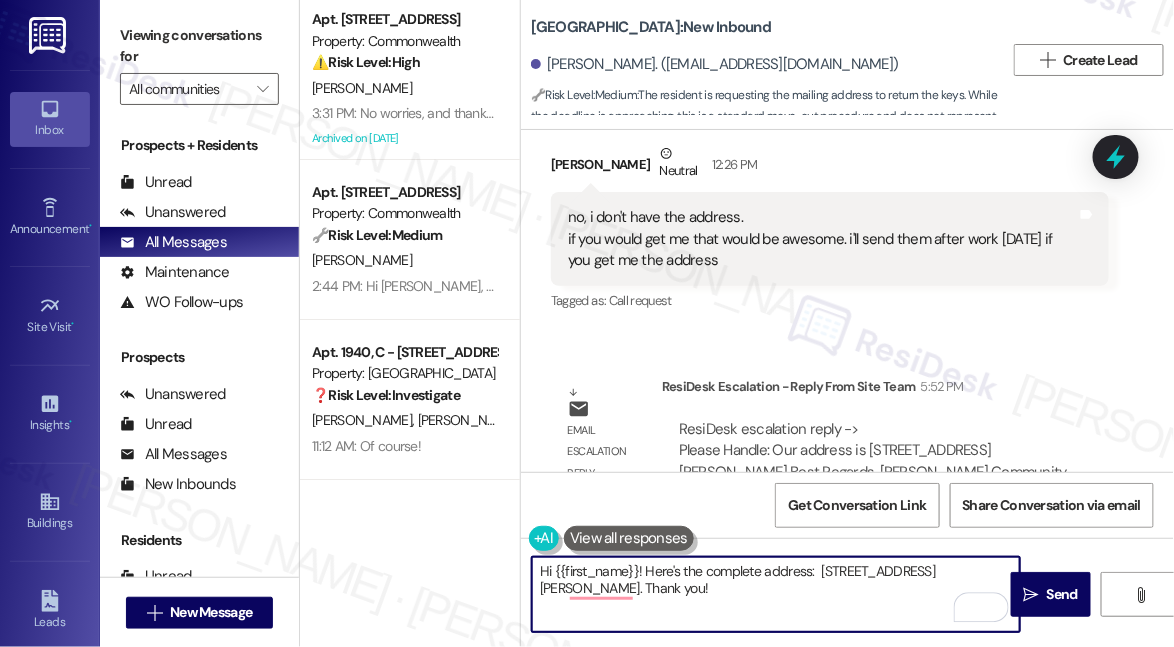 click on "Hi {{first_name}}! Here's the complete address:  2110 Bill McDonald Pkwy, Suite One, Bellingham WA 98225. Thank you!" at bounding box center (776, 594) 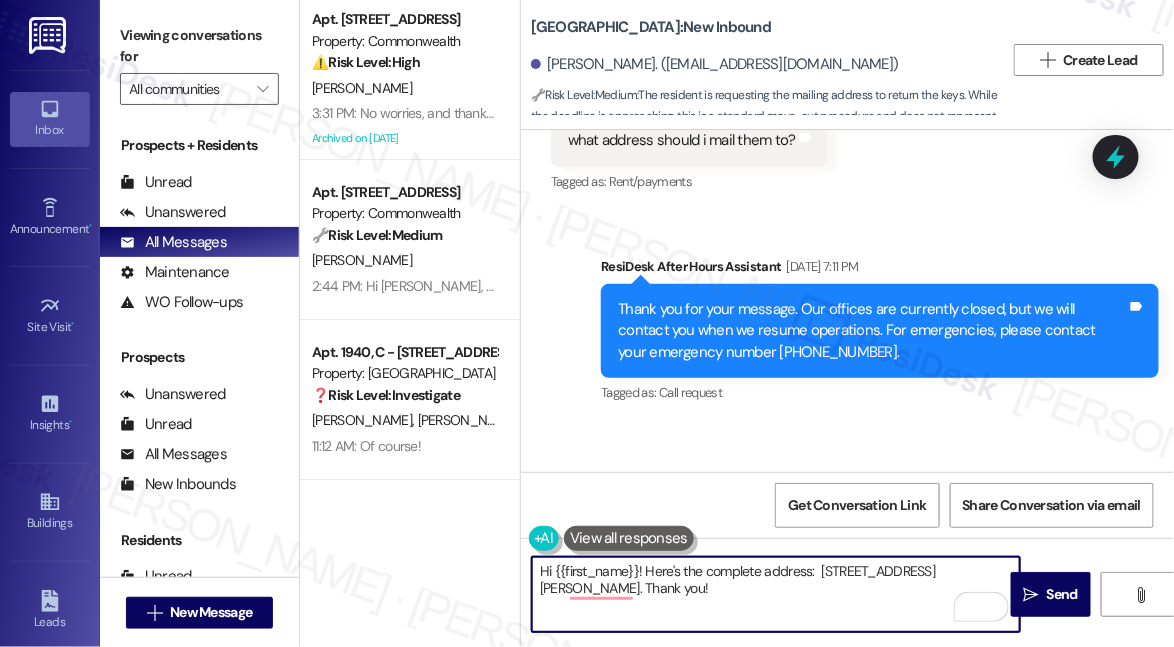 scroll, scrollTop: 10350, scrollLeft: 0, axis: vertical 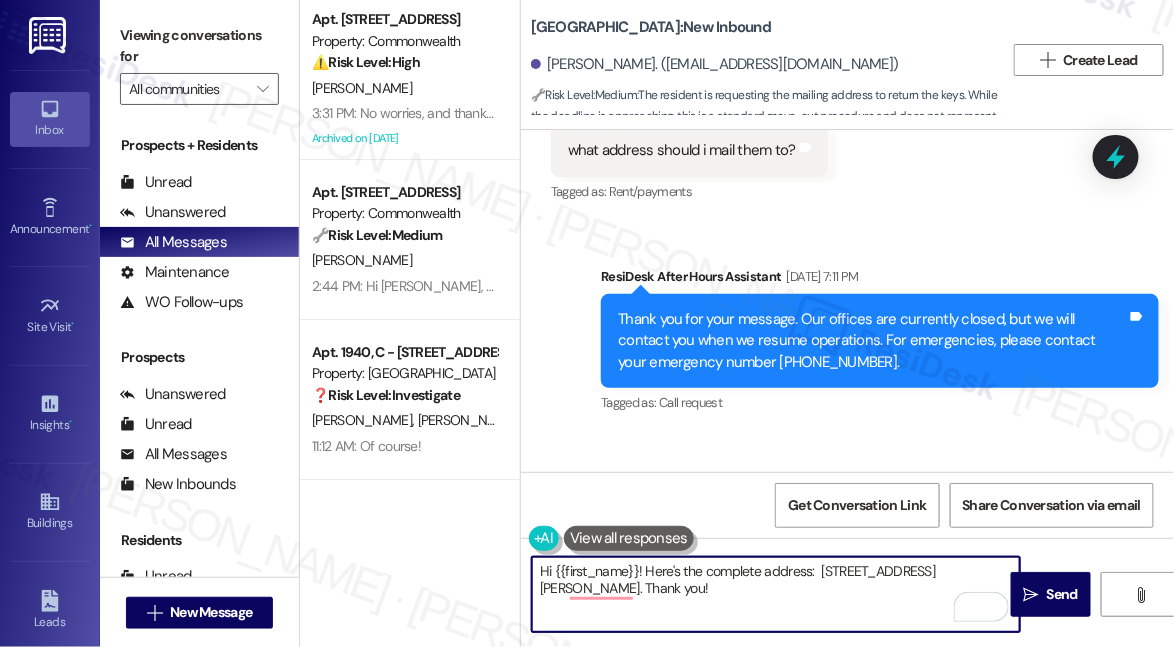 click on "Hi {{first_name}}! Here's the complete address:  2110 Bill McDonald Pkwy, Suite One, Bellingham WA 98225. Thank you!" at bounding box center [776, 594] 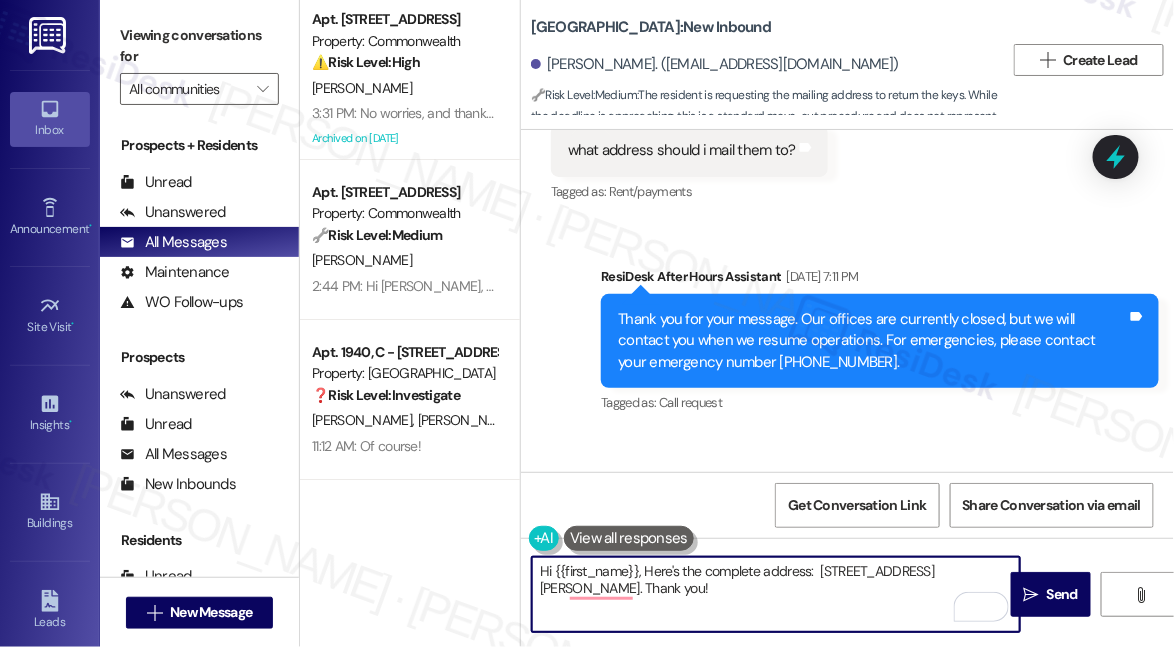 click on "Hi {{first_name}}, Here's the complete address:  2110 Bill McDonald Pkwy, Suite One, Bellingham WA 98225. Thank you!" at bounding box center [776, 594] 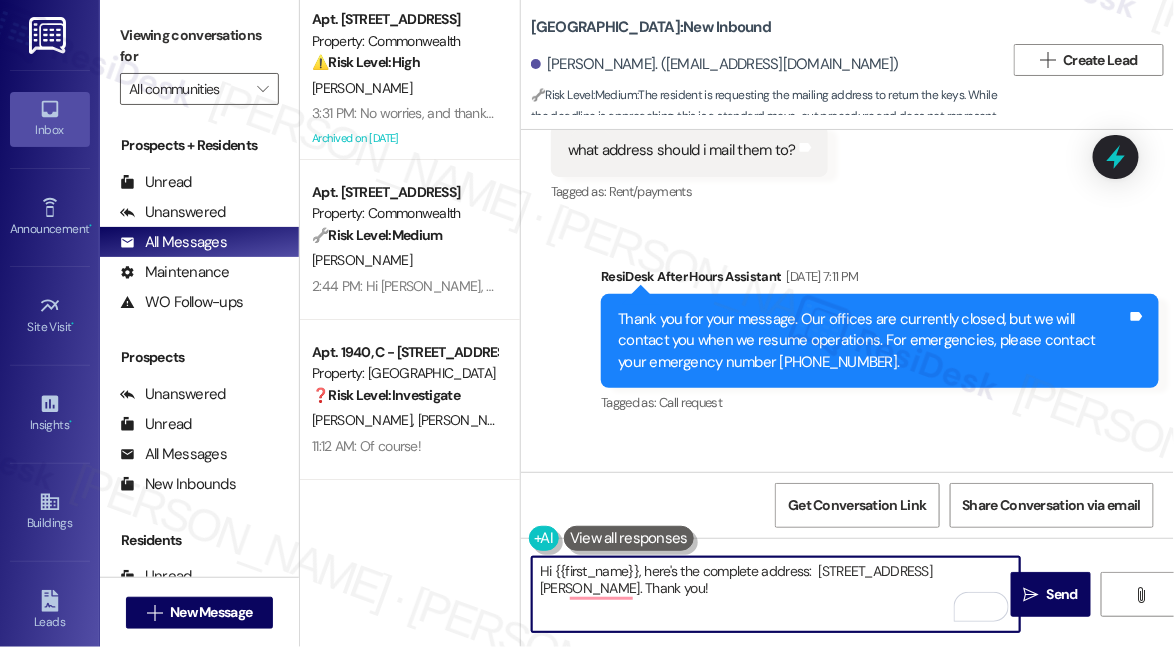 click on "Hi {{first_name}}, here's the complete address:  2110 Bill McDonald Pkwy, Suite One, Bellingham WA 98225. Thank you!" at bounding box center [776, 594] 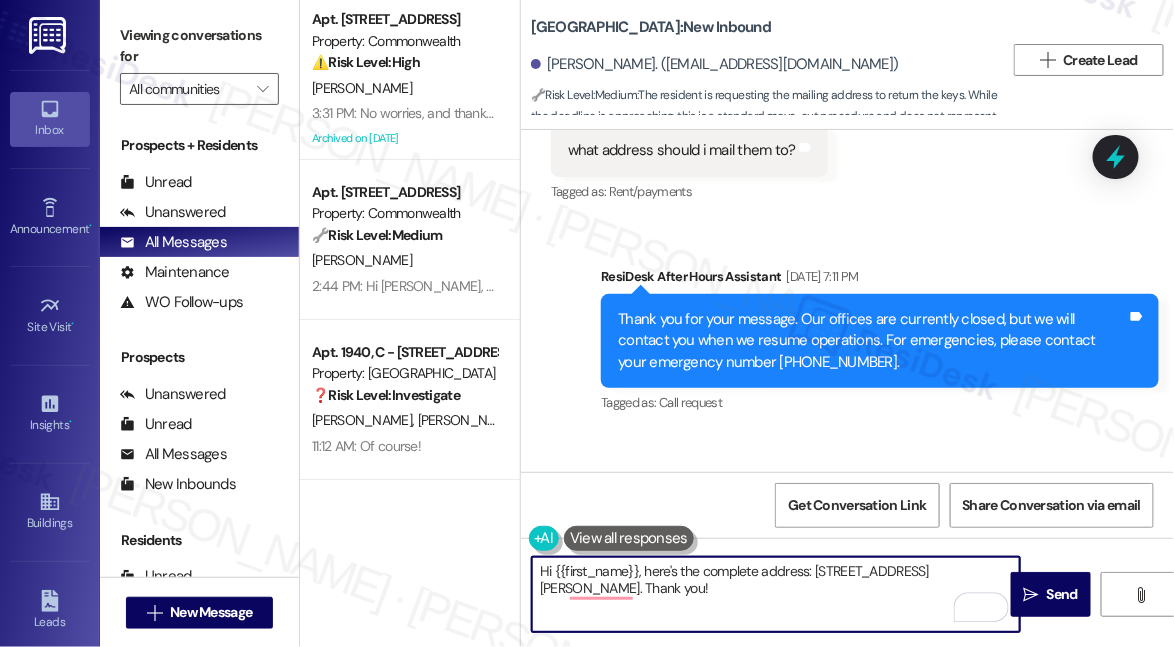 click on "Hi {{first_name}}, here's the complete address: 2110 Bill McDonald Pkwy, Suite One, Bellingham WA 98225. Thank you!" at bounding box center (776, 594) 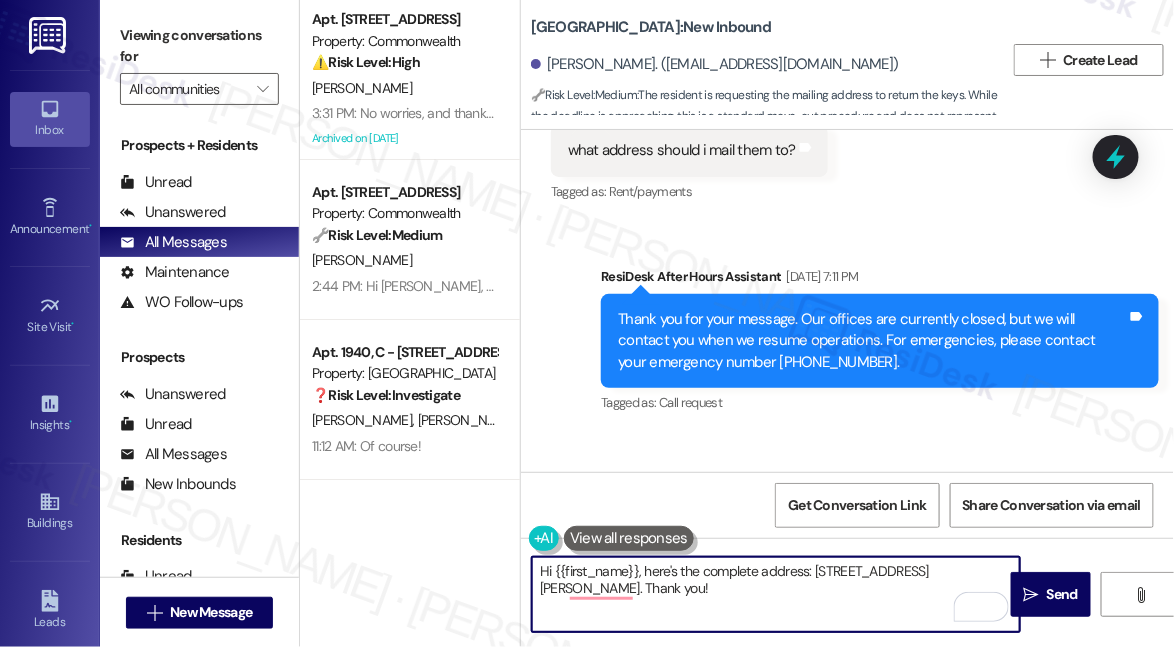 click on "Hi [PERSON_NAME], just checking in, were you able to get the mailing address for sending the keys? If not, I can follow up with the team to confirm the correct address for you." at bounding box center [872, 553] 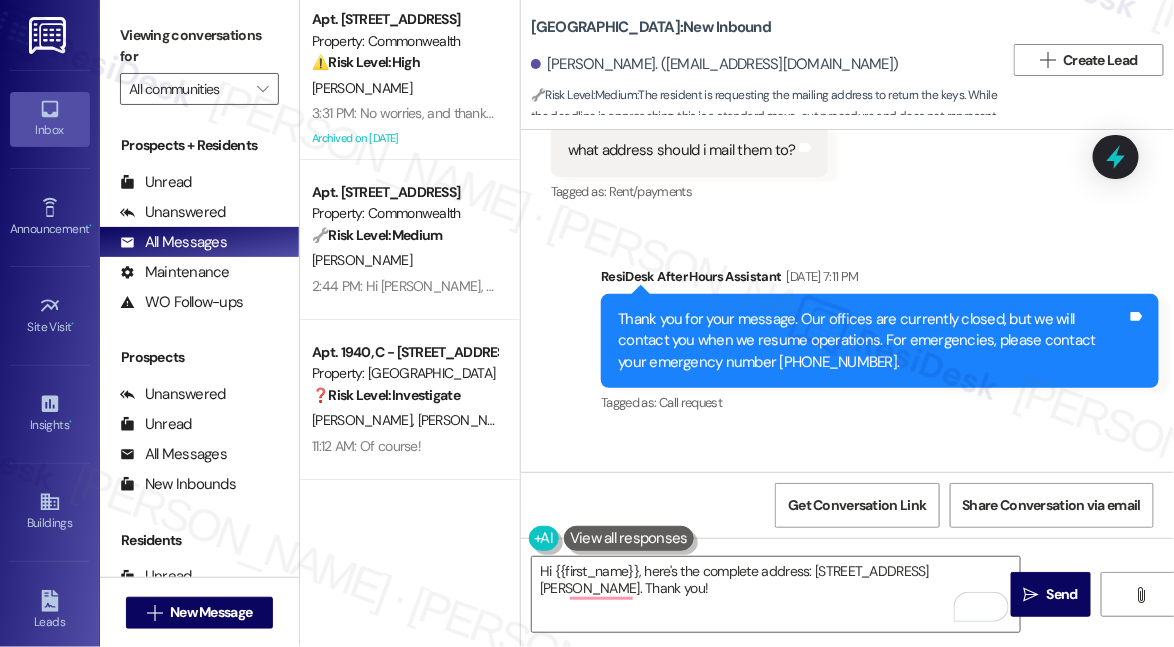 click on "Hi [PERSON_NAME], just checking in, were you able to get the mailing address for sending the keys? If not, I can follow up with the team to confirm the correct address for you." at bounding box center (872, 553) 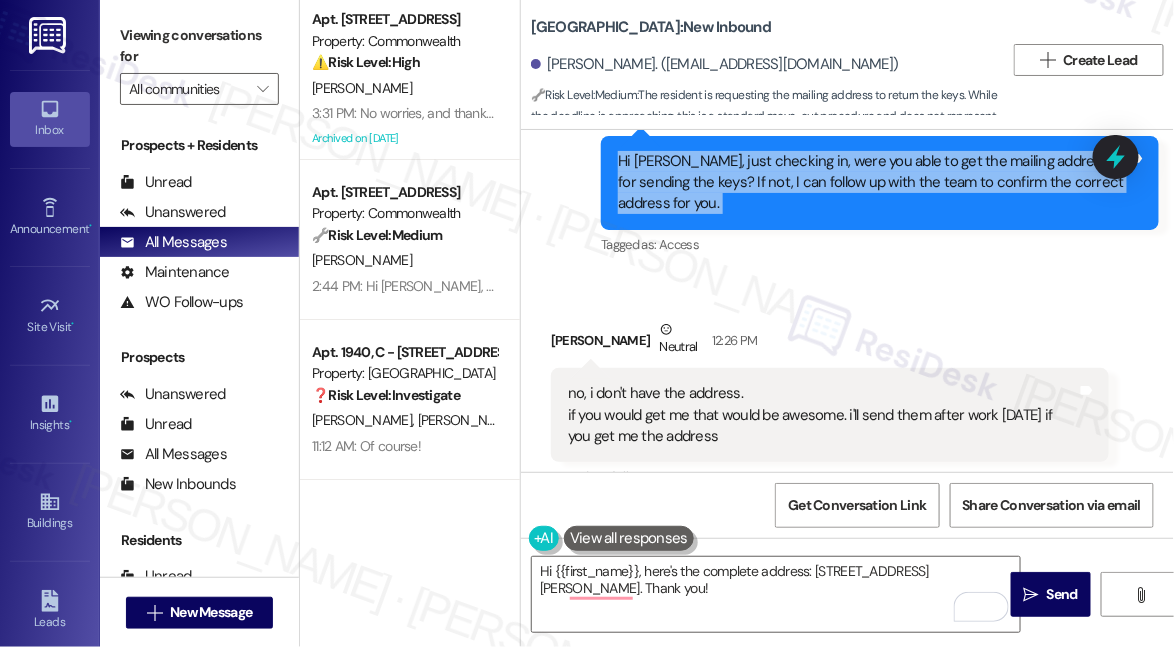 scroll, scrollTop: 10714, scrollLeft: 0, axis: vertical 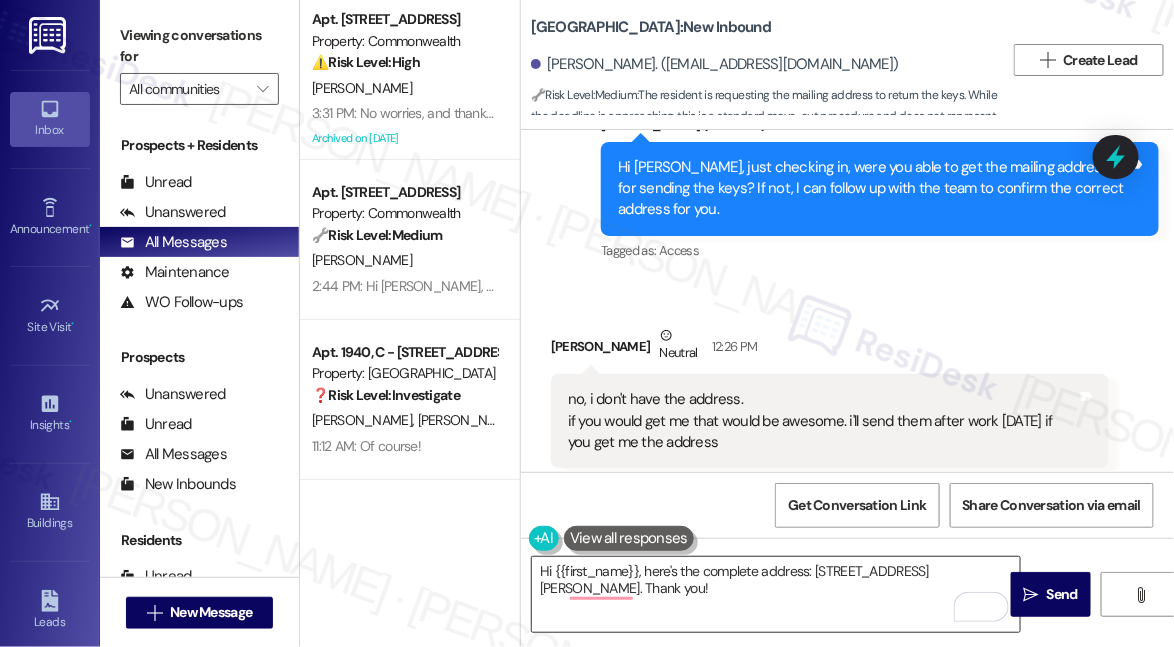 click on "Hi {{first_name}}, here's the complete address: 2110 Bill McDonald Pkwy, Suite One, Bellingham WA 98225. Thank you!" at bounding box center [776, 594] 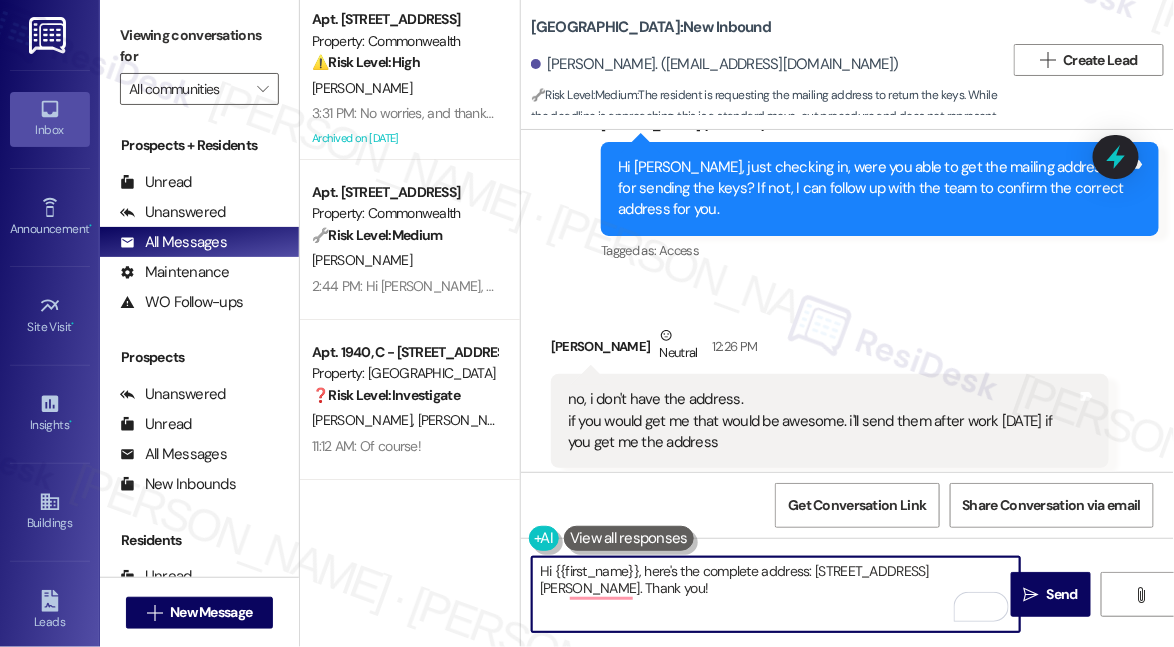 click on "Hi {{first_name}}, here's the complete address: 2110 Bill McDonald Pkwy, Suite One, Bellingham WA 98225. Thank you!" at bounding box center (776, 594) 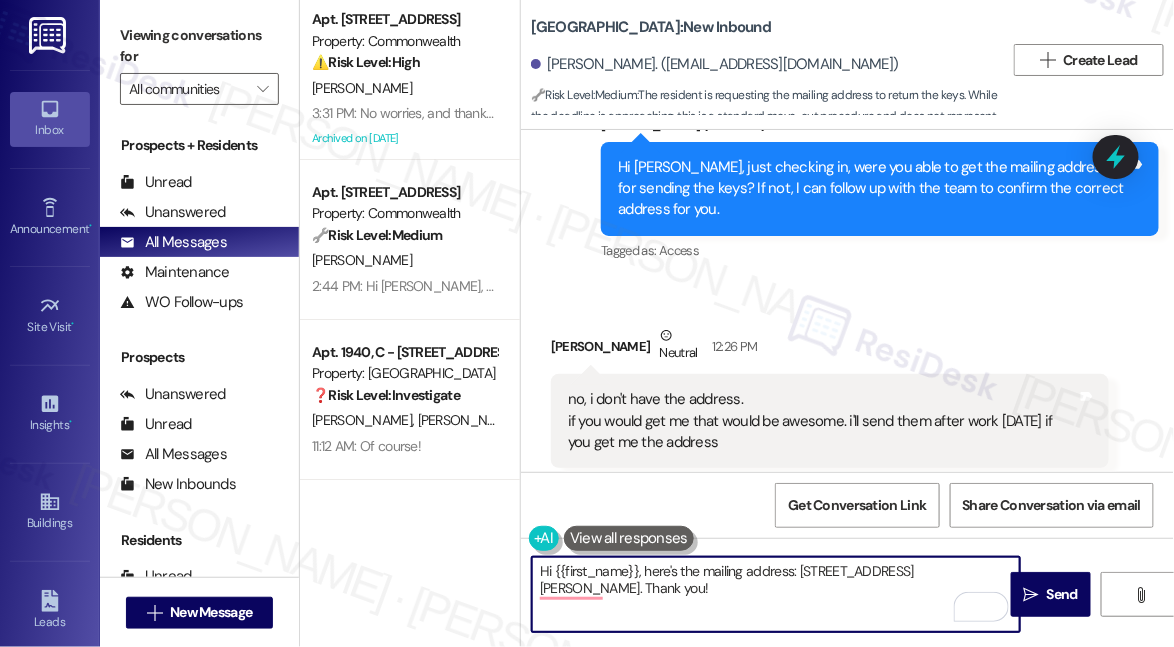 click on "Hi {{first_name}}, here's the mailing address: 2110 Bill McDonald Pkwy, Suite One, Bellingham WA 98225. Thank you!" at bounding box center (776, 594) 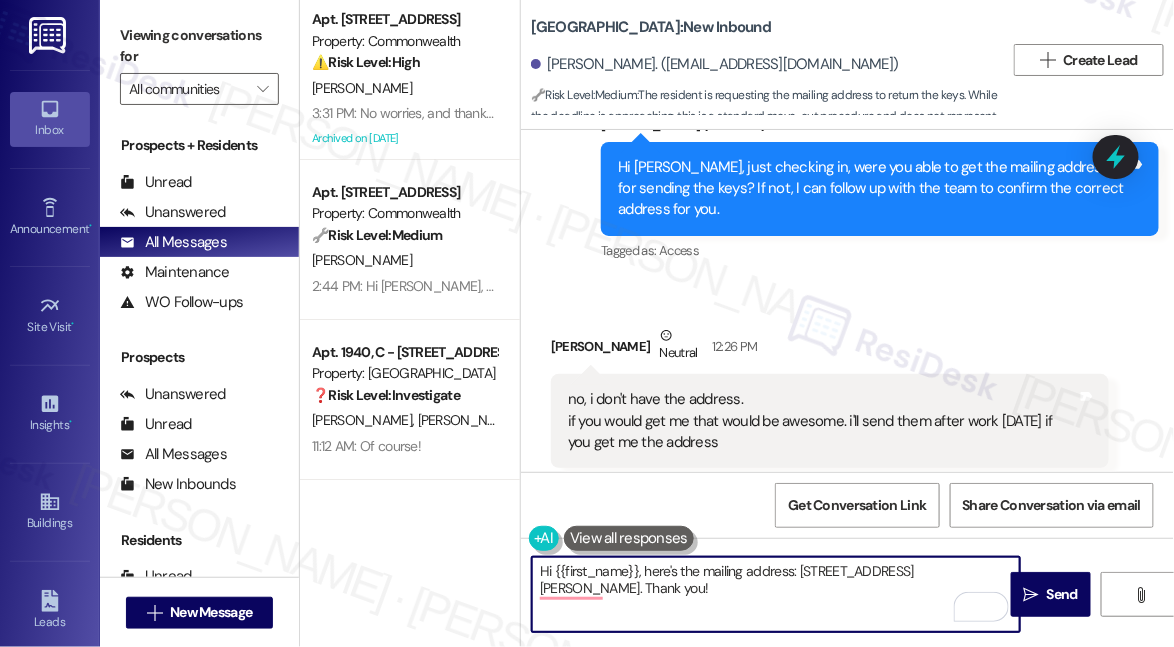 click on "Hi {{first_name}}, here's the mailing address: 2110 Bill McDonald Pkwy, Suite One, Bellingham WA 98225. Thank you!" at bounding box center [776, 594] 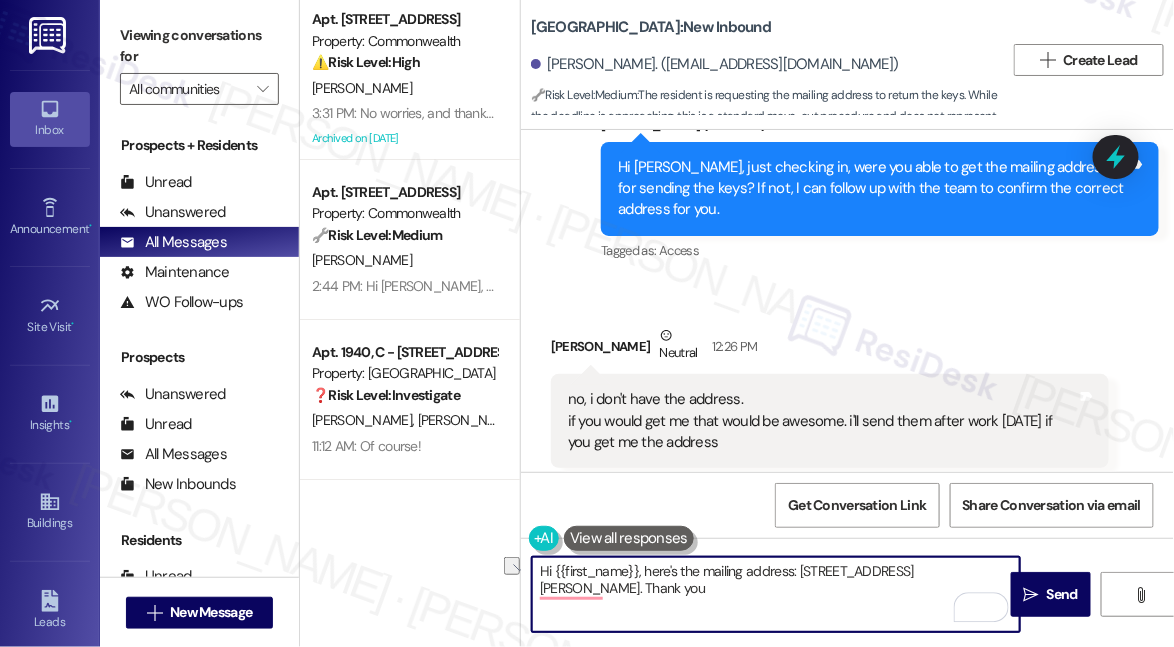 drag, startPoint x: 805, startPoint y: 592, endPoint x: 676, endPoint y: 590, distance: 129.0155 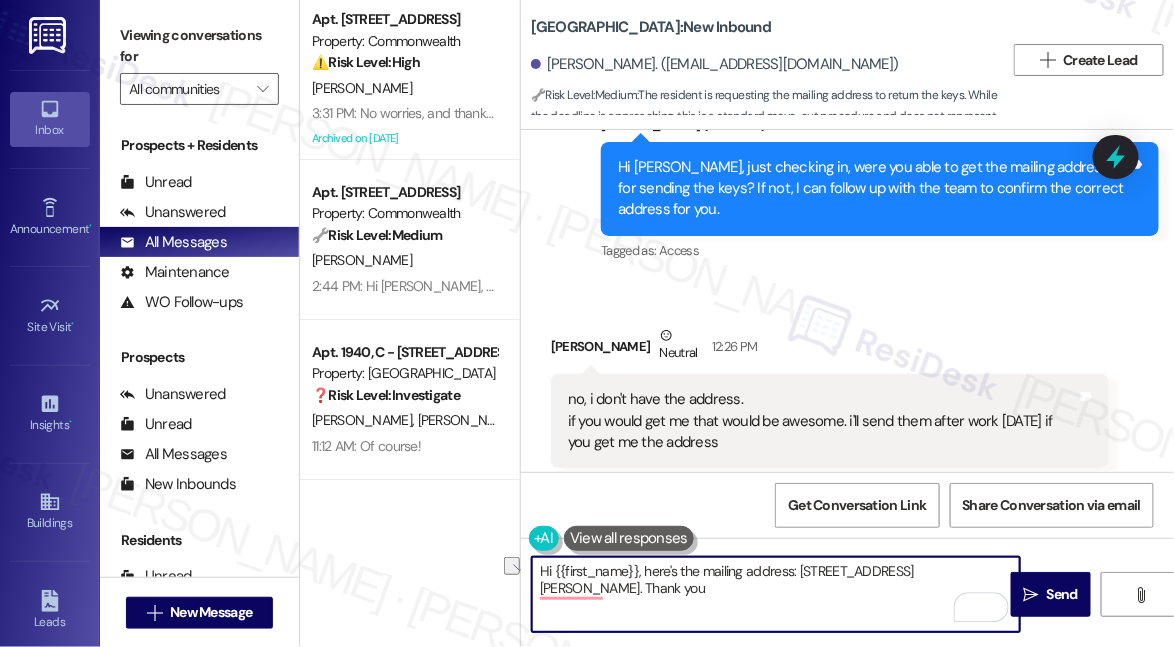 click on "Hi {{first_name}}, here's the mailing address: 2110 Bill McDonald Pkwy, Suite One, Bellingham WA 98225. Thank you" at bounding box center (776, 594) 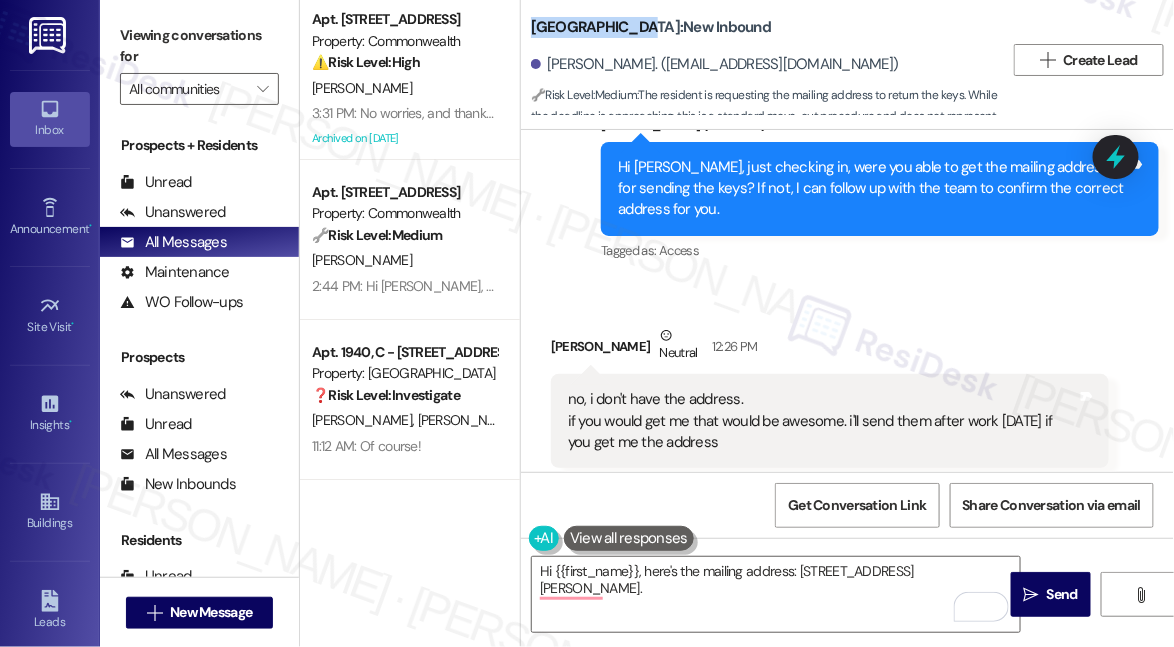 drag, startPoint x: 532, startPoint y: 22, endPoint x: 632, endPoint y: 26, distance: 100.07997 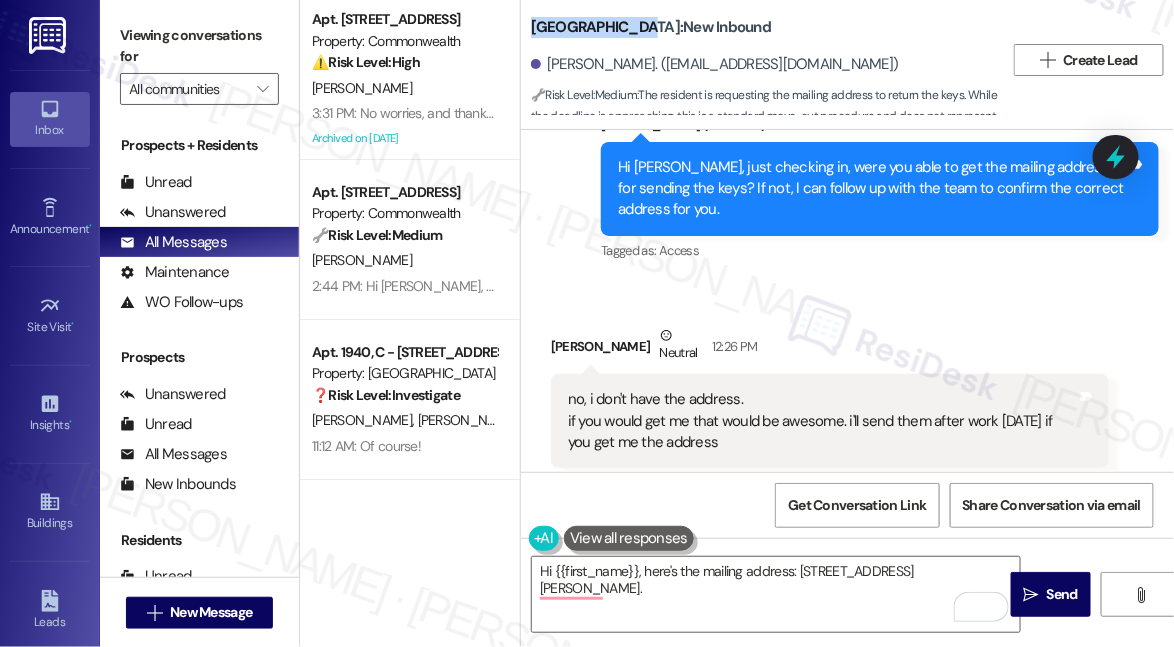 click on "Viking Gardens:  New Inbound" at bounding box center (651, 27) 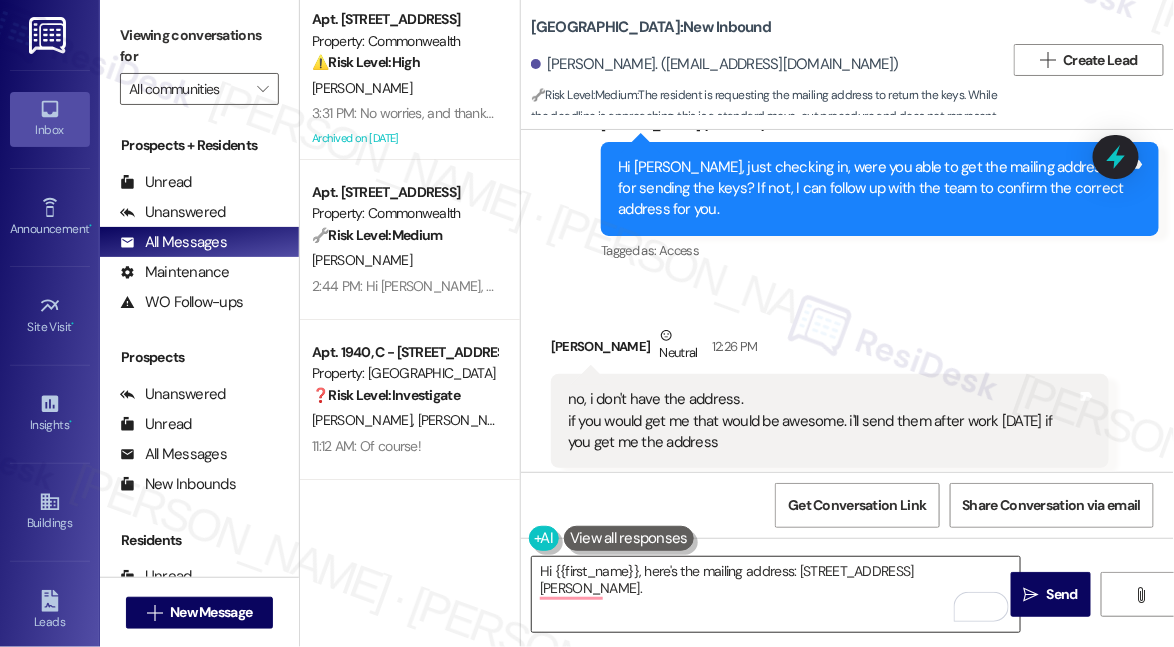 click on "Hi {{first_name}}, here's the mailing address: 2110 Bill McDonald Pkwy, Suite One, Bellingham WA 98225." at bounding box center (776, 594) 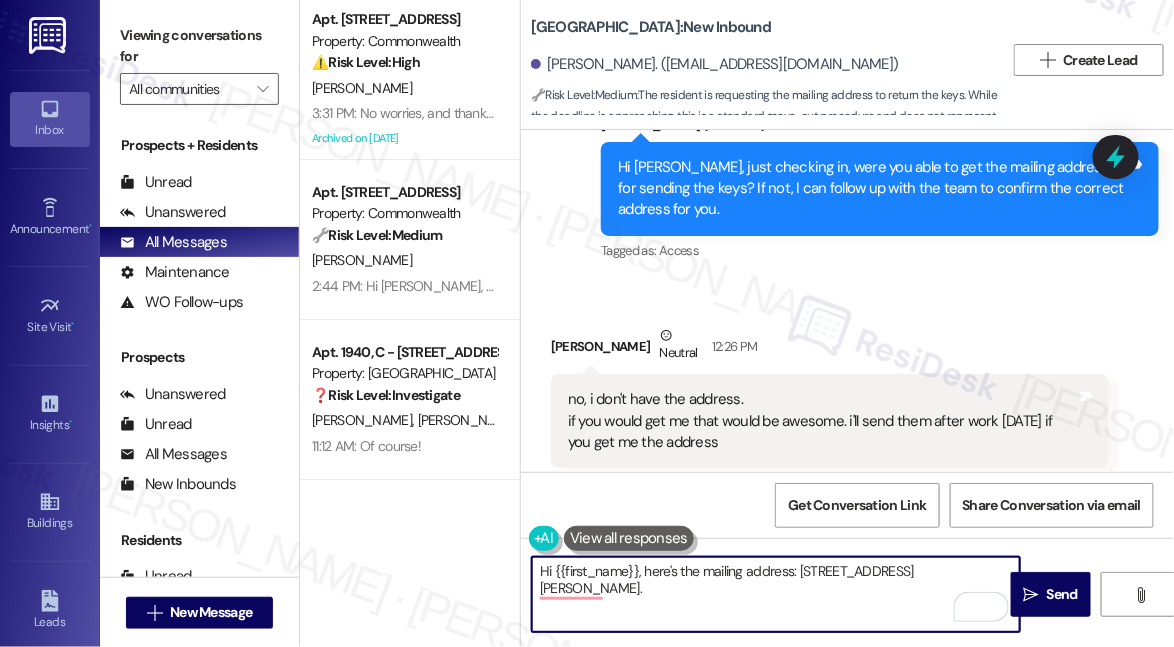 click on "Hi {{first_name}}, here's the mailing address: 2110 Bill McDonald Pkwy, Suite One, Bellingham WA 98225." at bounding box center [776, 594] 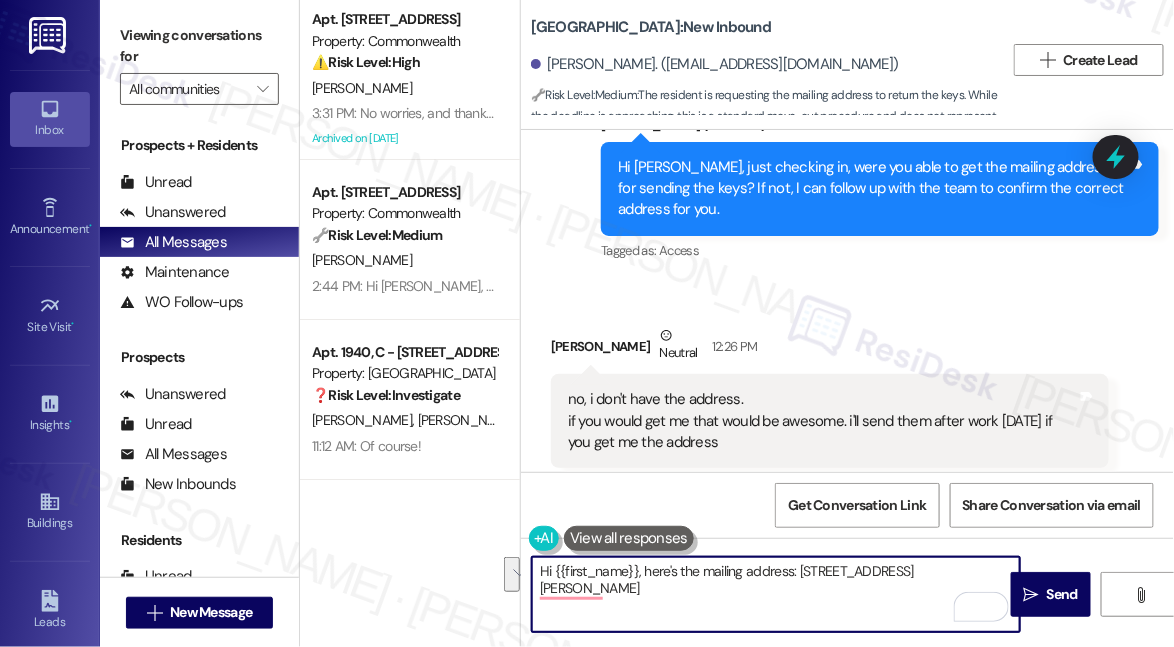 drag, startPoint x: 766, startPoint y: 595, endPoint x: 799, endPoint y: 572, distance: 40.22437 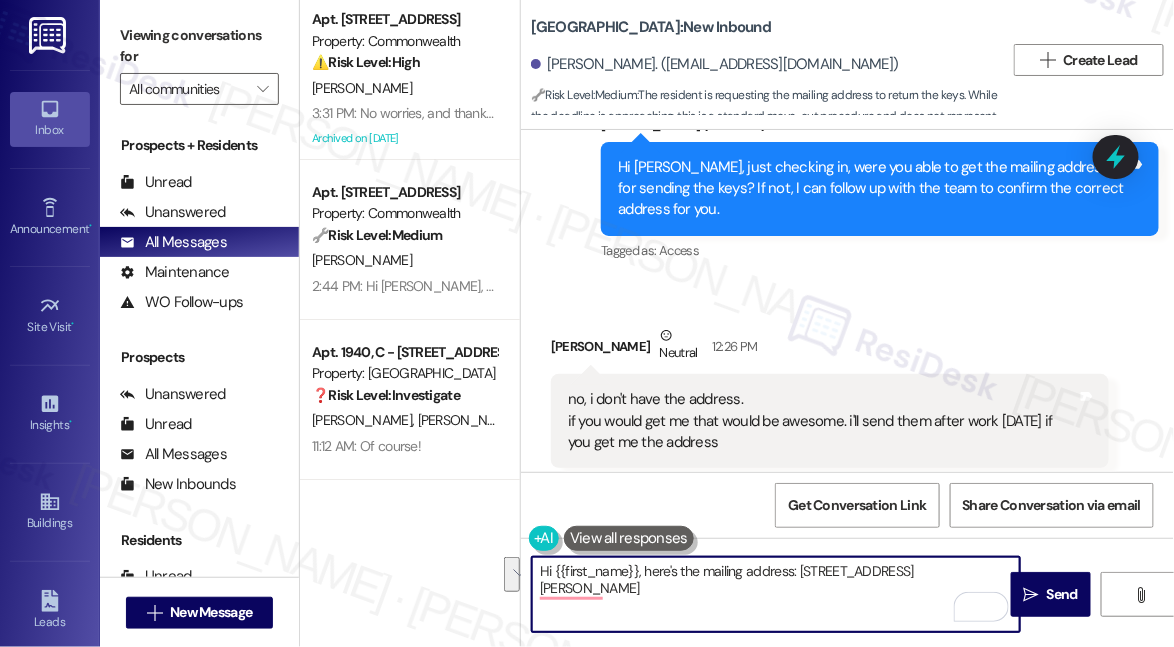 click on "Hi {{first_name}}, here's the mailing address: 2110 Bill McDonald Pkwy, Suite One, Bellingham WA 98225" at bounding box center [776, 594] 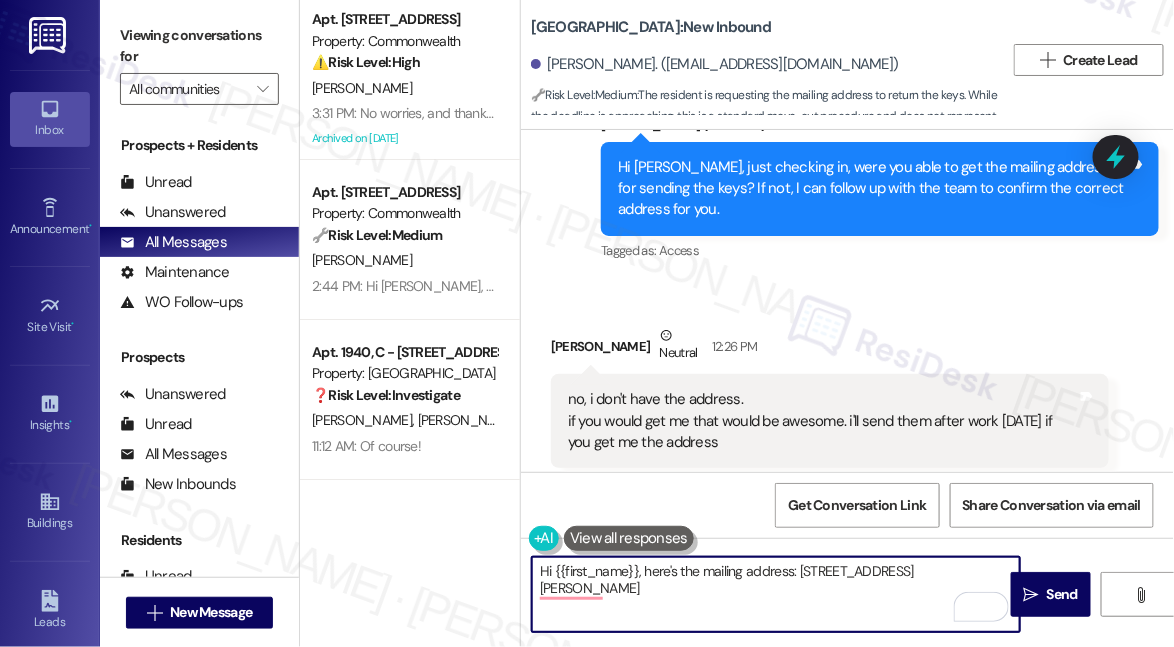 click on "Hi {{first_name}}, here's the mailing address: 2110 Bill McDonald Pkwy, Suite One, Bellingham WA 98225" at bounding box center [776, 594] 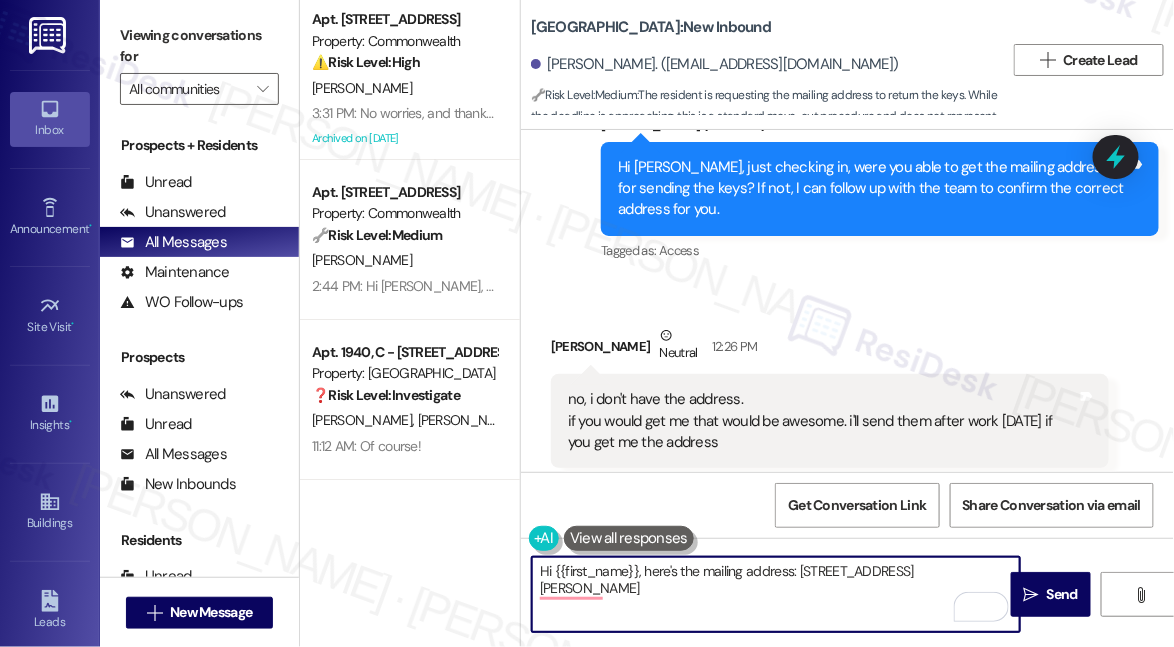 click on "Hi {{first_name}}, here's the mailing address: 2110 Bill McDonald Pkwy, Suite One, Bellingham WA 98225" at bounding box center (776, 594) 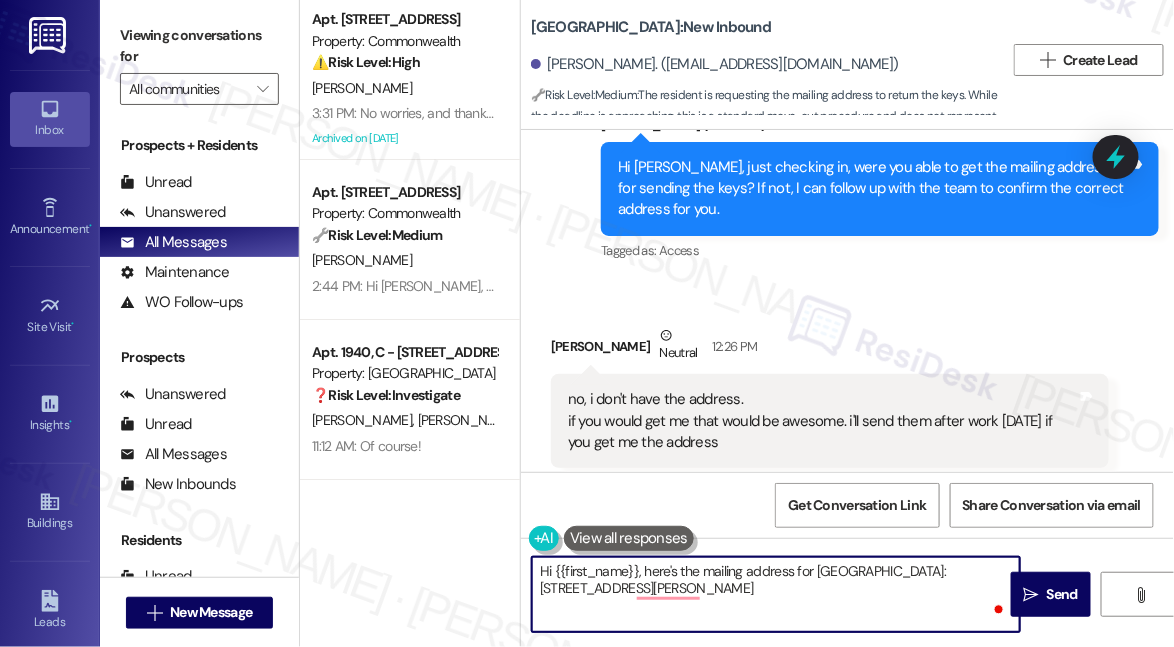 type on "Hi {{first_name}}, here's the mailing address for Viking Gardens: 2110 Bill McDonald Pkwy, Suite One, Bellingham WA 98225" 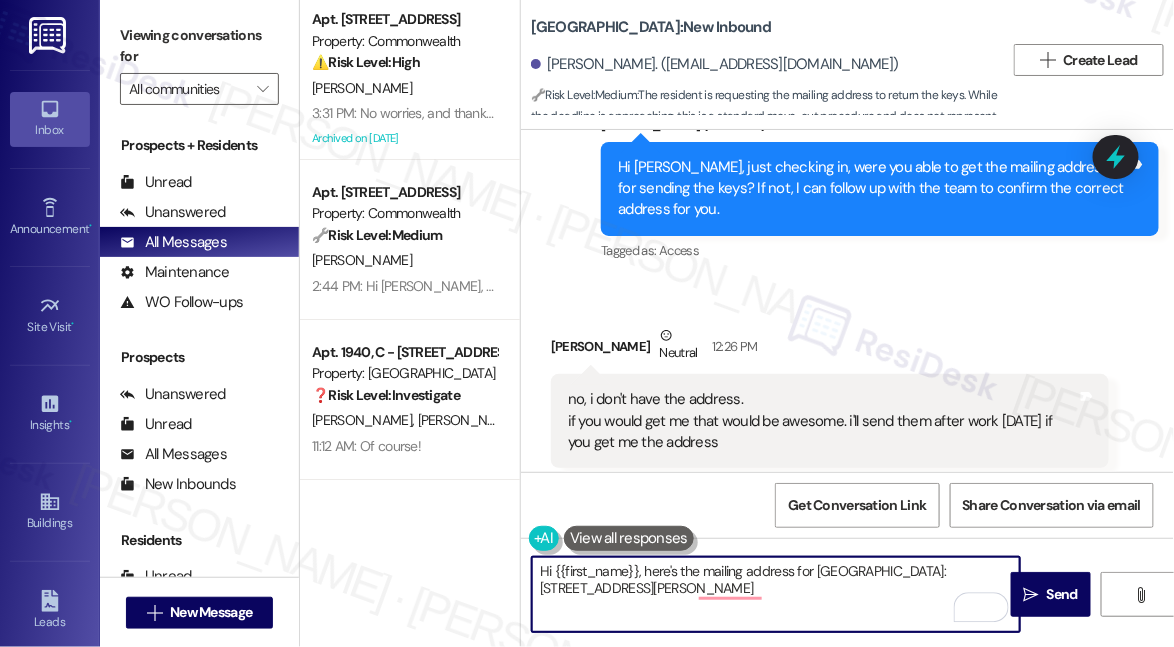 click on "Hi {{first_name}}, here's the mailing address for Viking Gardens: 2110 Bill McDonald Pkwy, Suite One, Bellingham WA 98225" at bounding box center [776, 594] 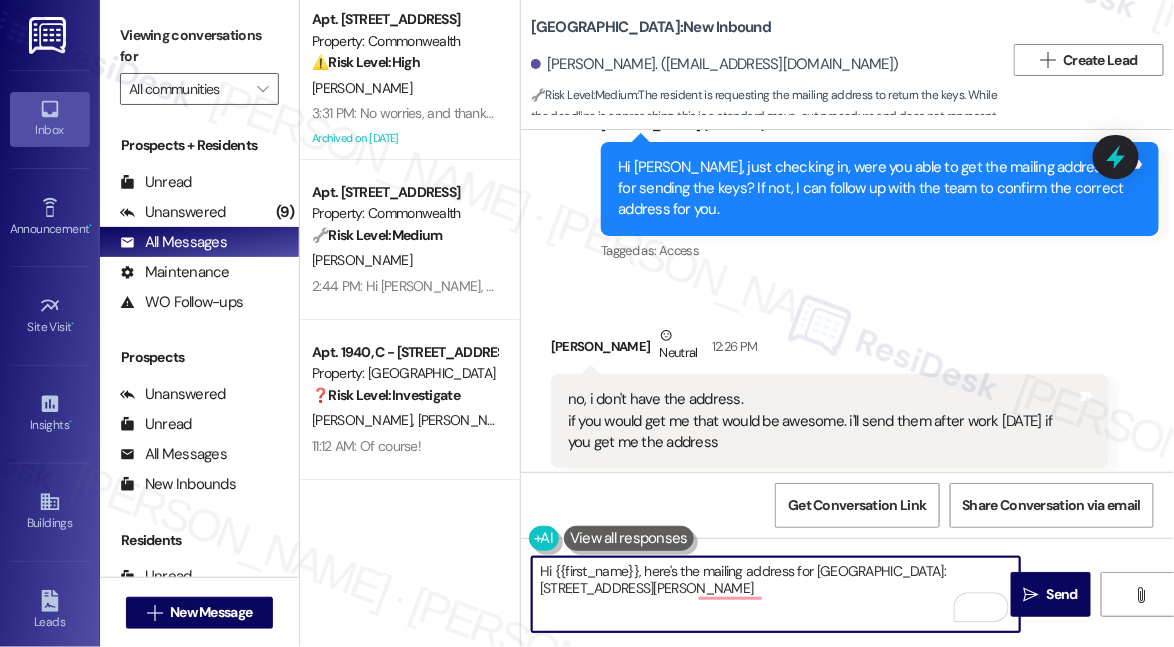 click on "Hi {{first_name}}, here's the mailing address for Viking Gardens: 2110 Bill McDonald Pkwy, Suite One, Bellingham WA 98225" at bounding box center [776, 594] 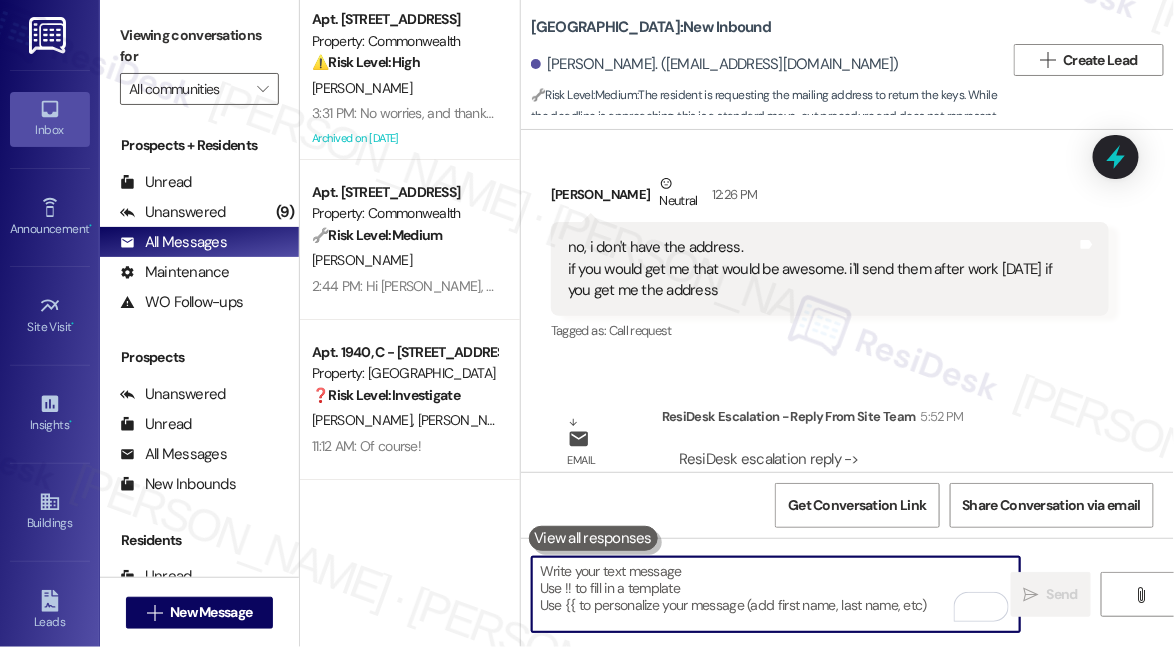 scroll, scrollTop: 10896, scrollLeft: 0, axis: vertical 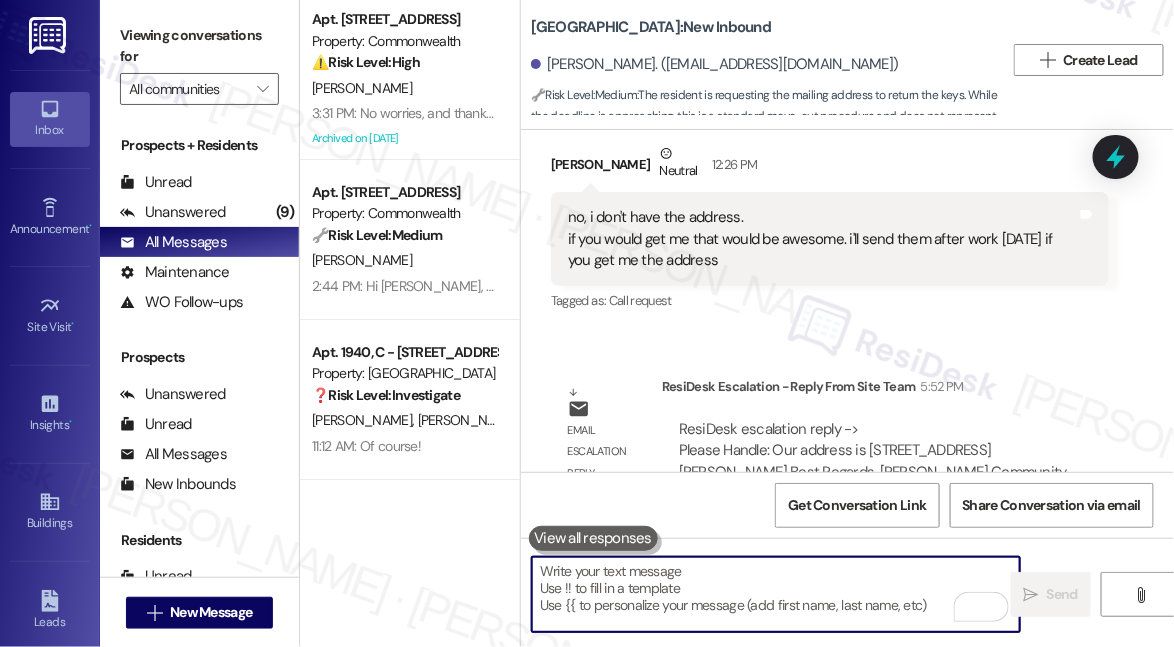 type 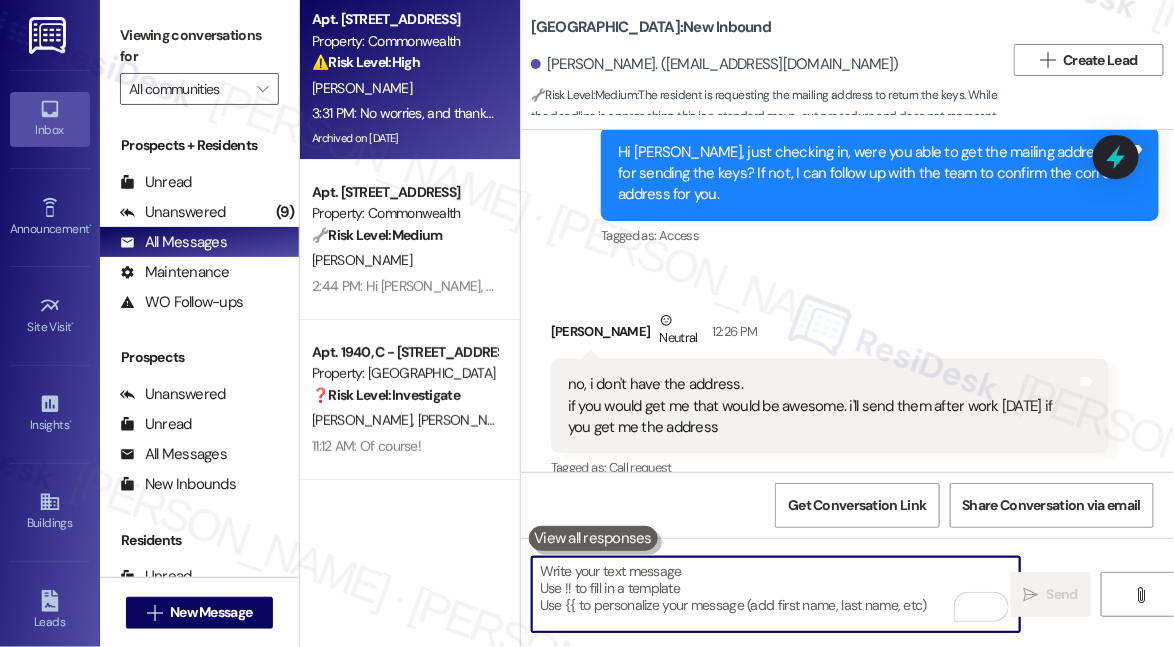 scroll, scrollTop: 10896, scrollLeft: 0, axis: vertical 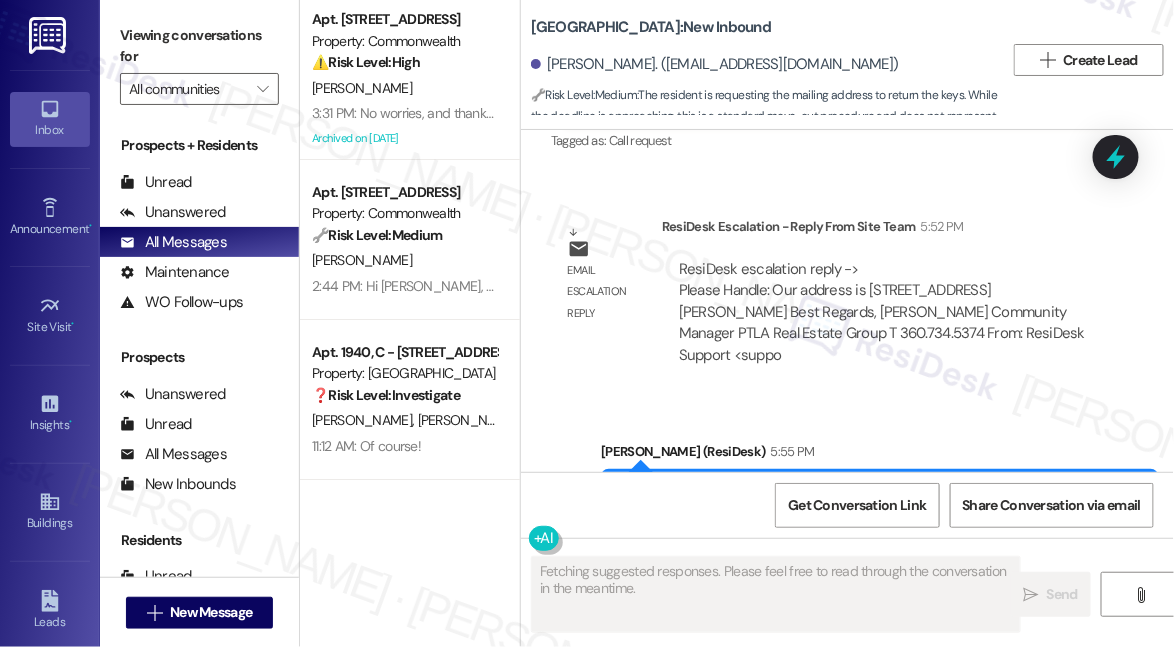 click on "Hi [PERSON_NAME], here's the mailing address for [GEOGRAPHIC_DATA]: [STREET_ADDRESS][PERSON_NAME]" at bounding box center (872, 505) 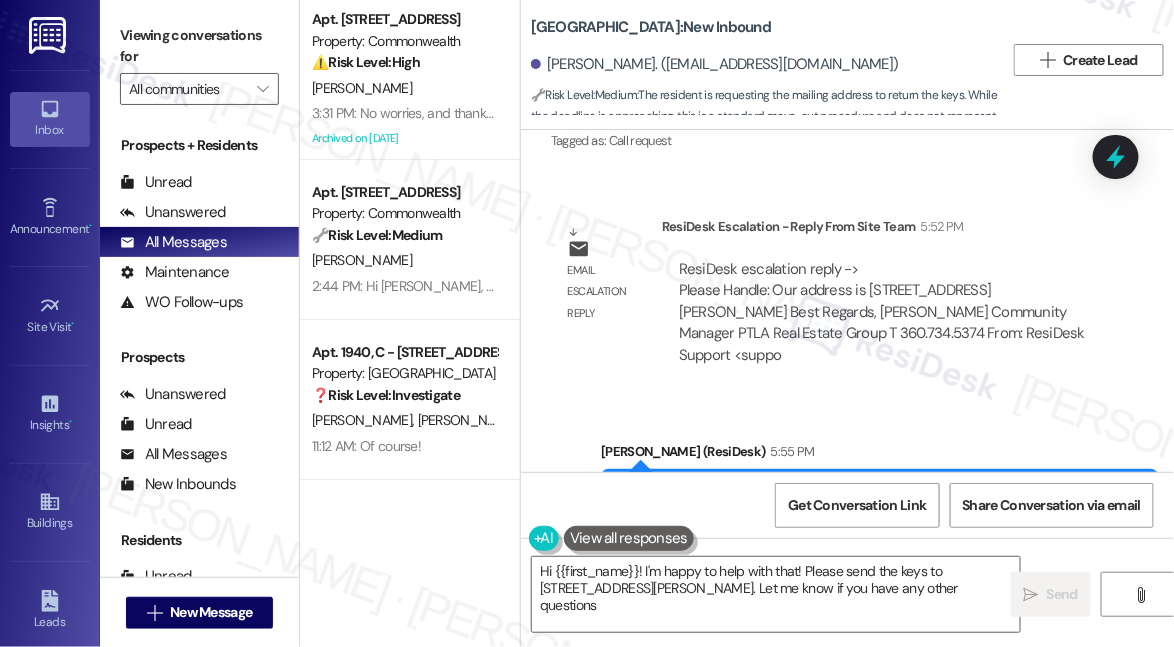 type on "Hi {{first_name}}! I'm happy to help with that! Please send the keys to [STREET_ADDRESS][PERSON_NAME]. Let me know if you have any other questions!" 